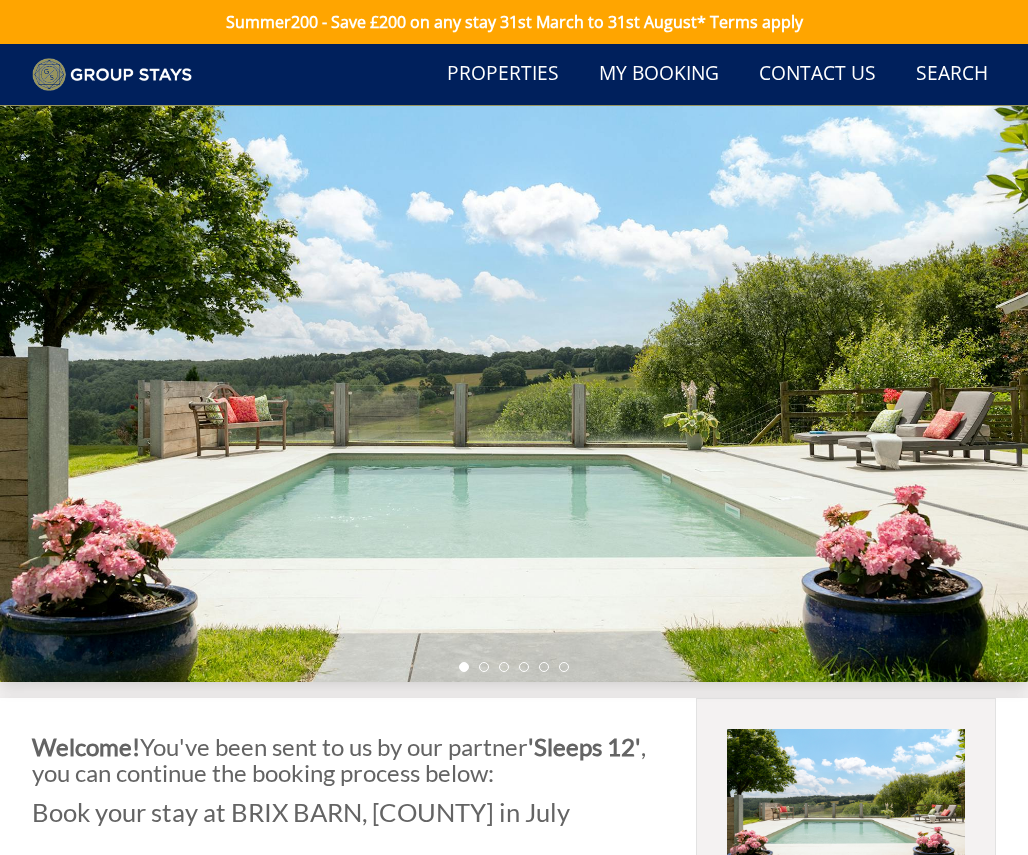 scroll, scrollTop: 697, scrollLeft: 0, axis: vertical 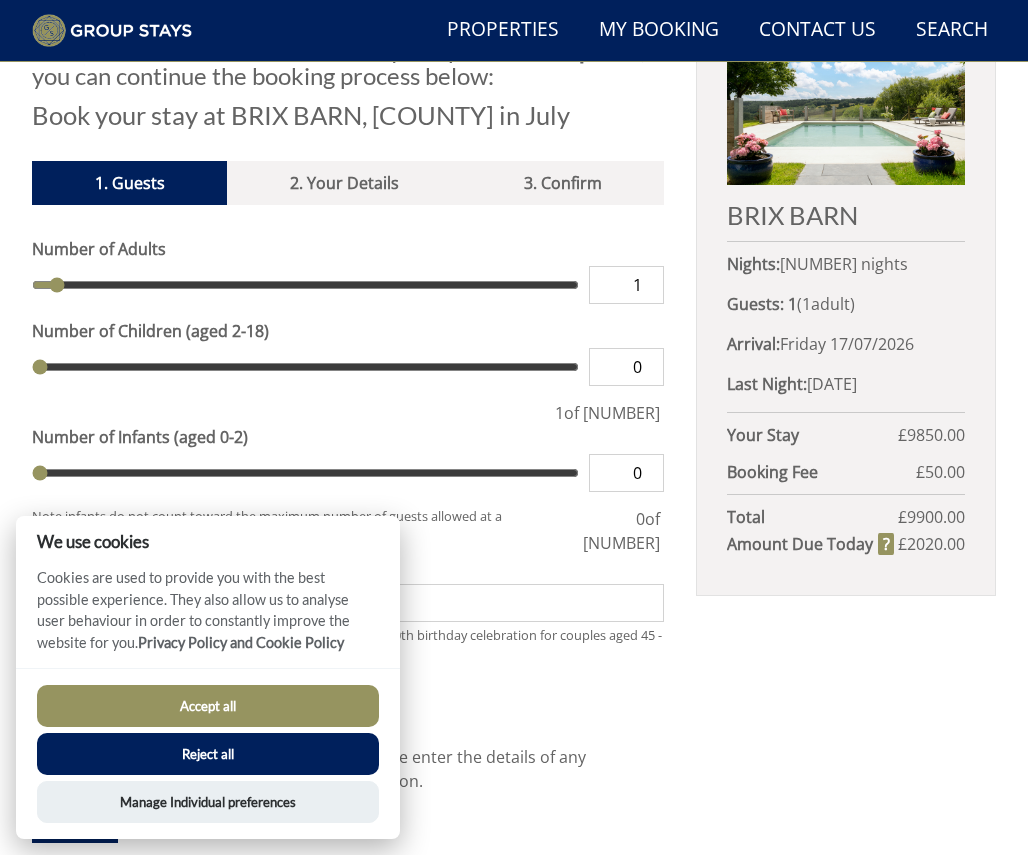 click on "BRIX BARN
Nights:  [NUMBER] nights
Guests:   [NUMBER]  ( [NUMBER]  adult s   [NUMBER]  child ren   [NUMBER]  infant s )
Arrival:  [DATE]
Last Night:  [DATE]
Your Stay £ 9850.00
Discount - 0% off
Extra Guest s  ( [NUMBER] ) £ 0.00
Extras £ 0.00
Pet Fee £ 0.00
Booking Fee £ 50.00
Total £ 9900.00
Amount Due Today £ 2020.00" at bounding box center (846, 564) 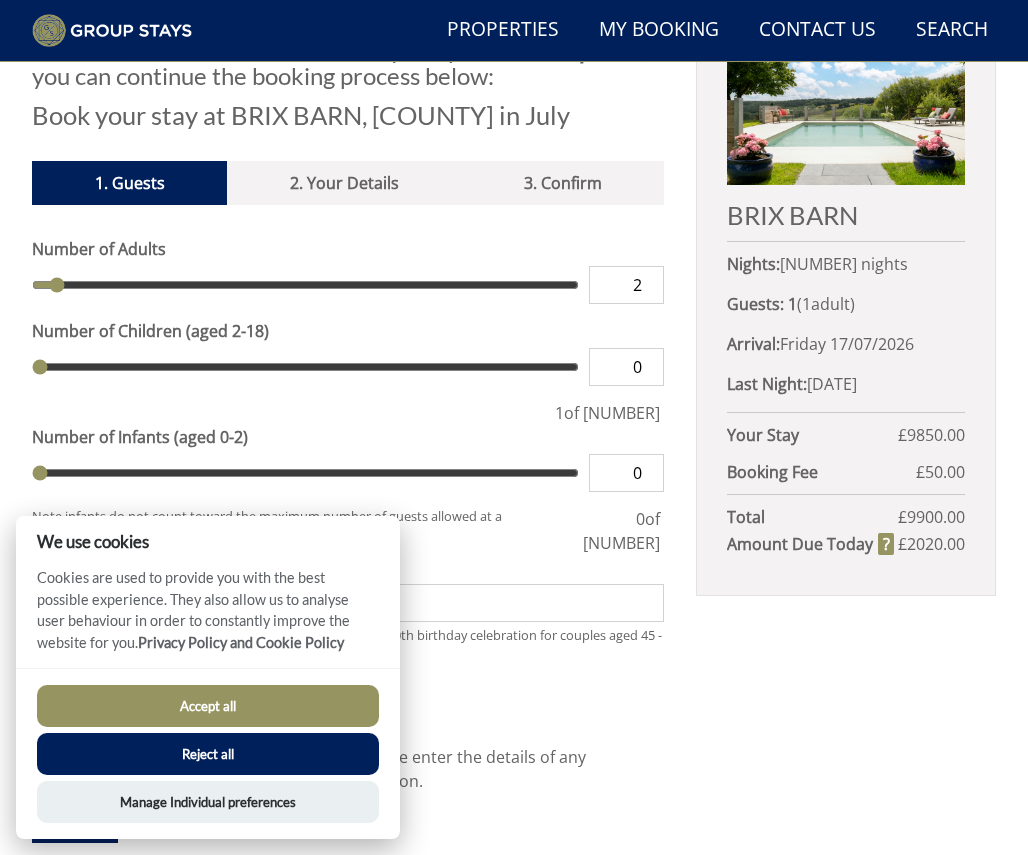 type on "2" 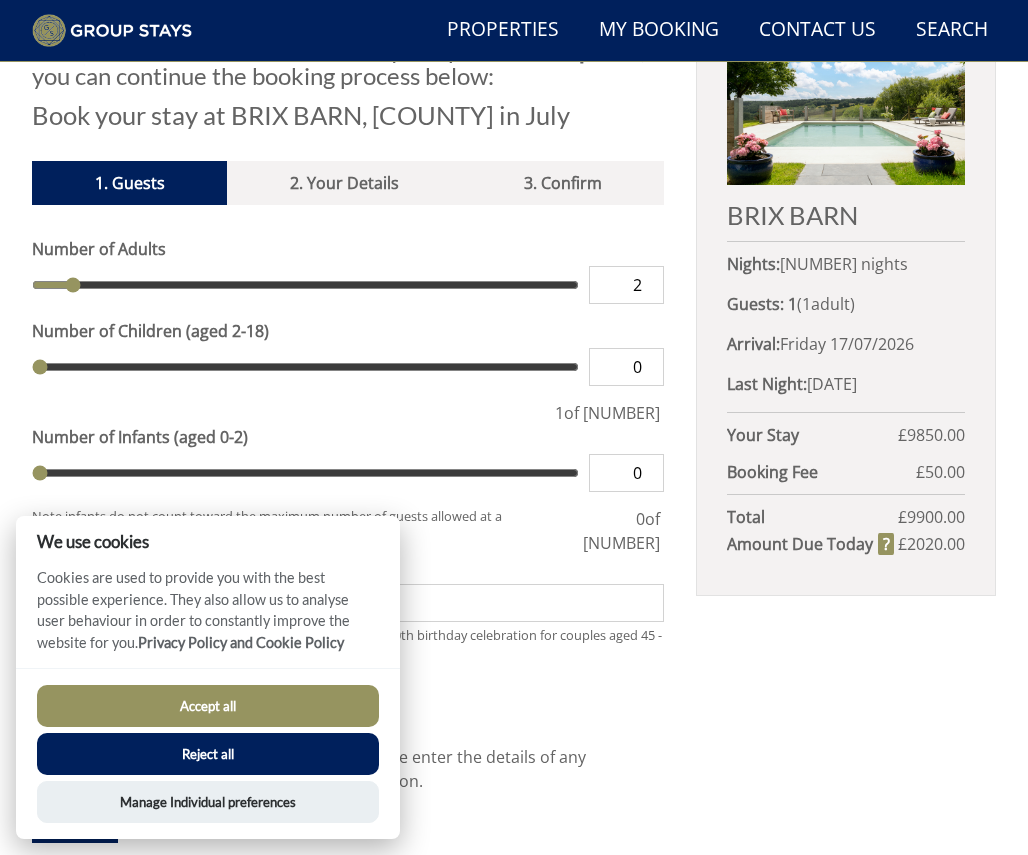 click on "2" at bounding box center (626, 285) 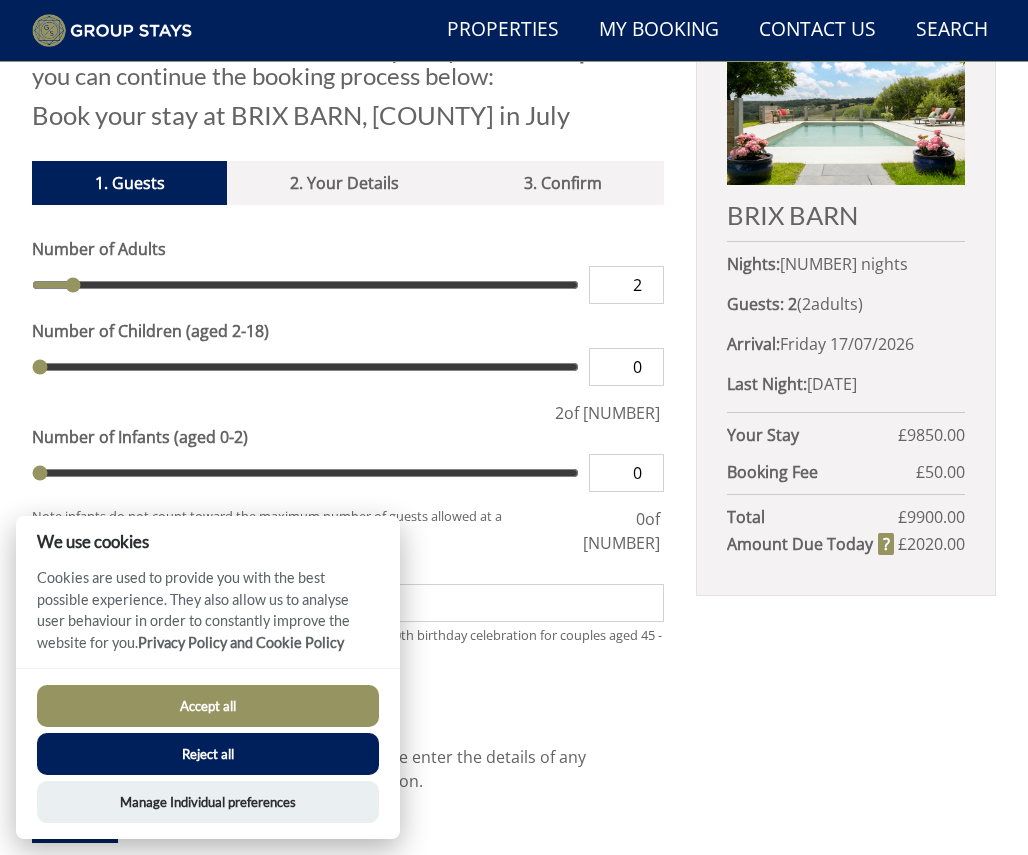 type on "3" 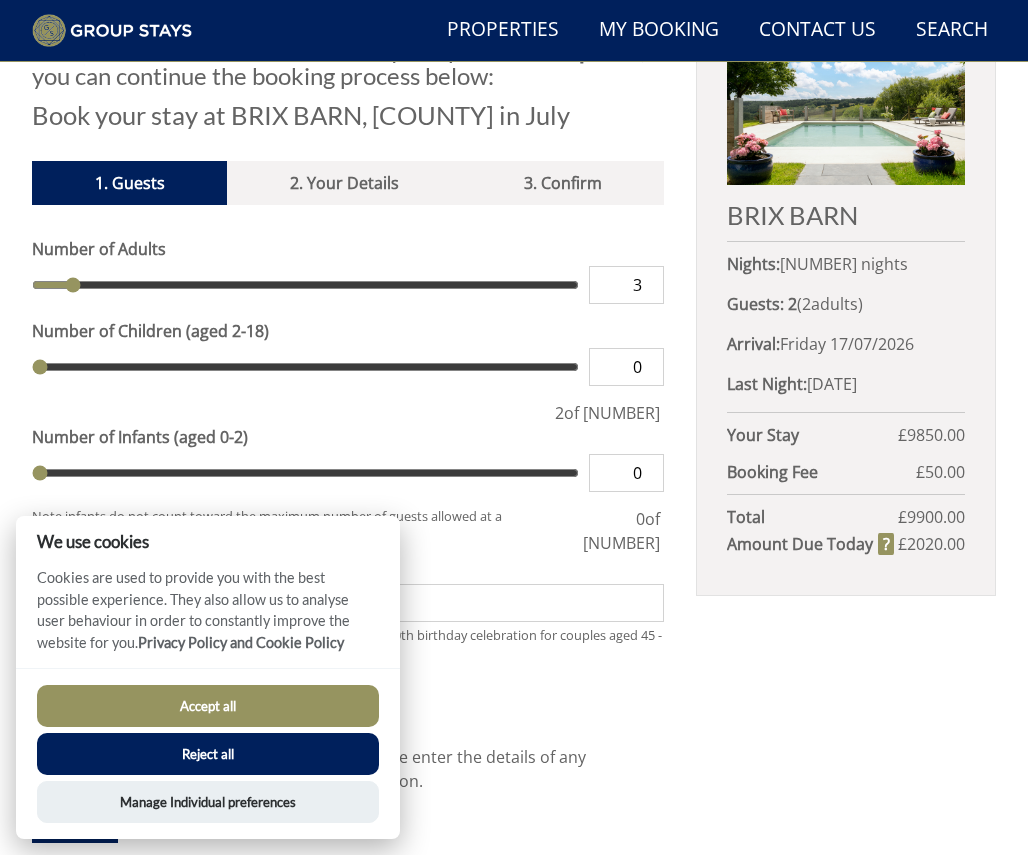 type on "3" 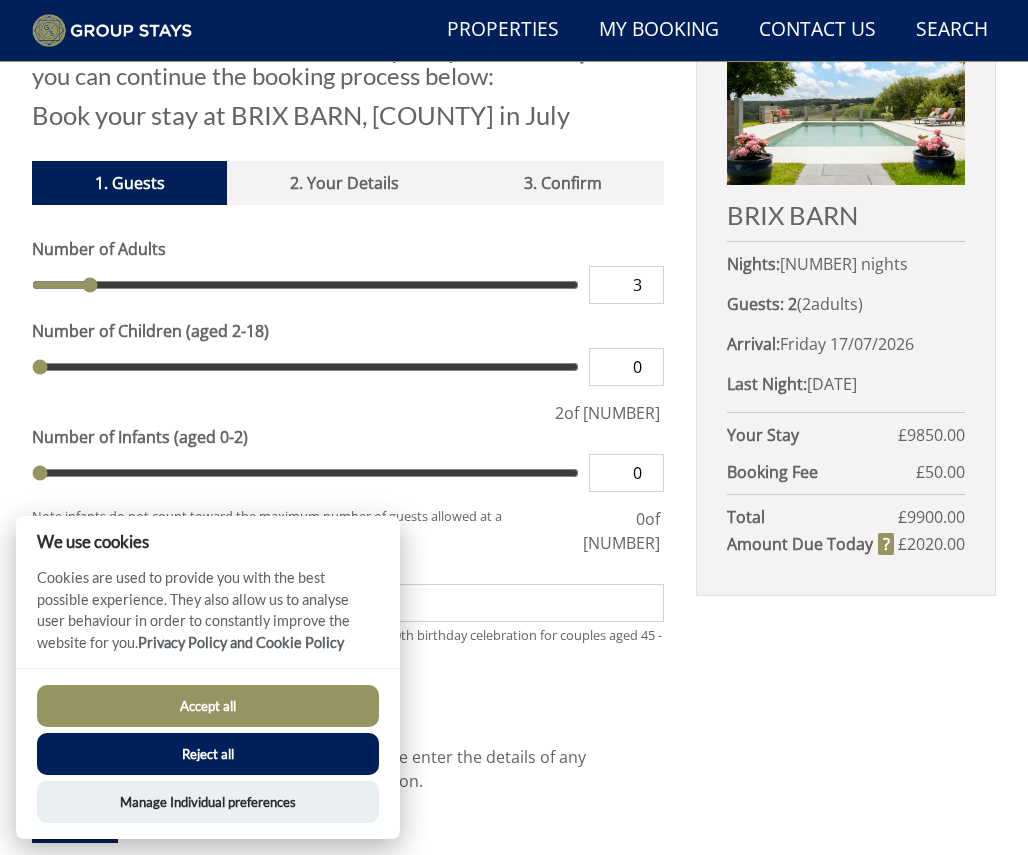 click on "3" at bounding box center [626, 285] 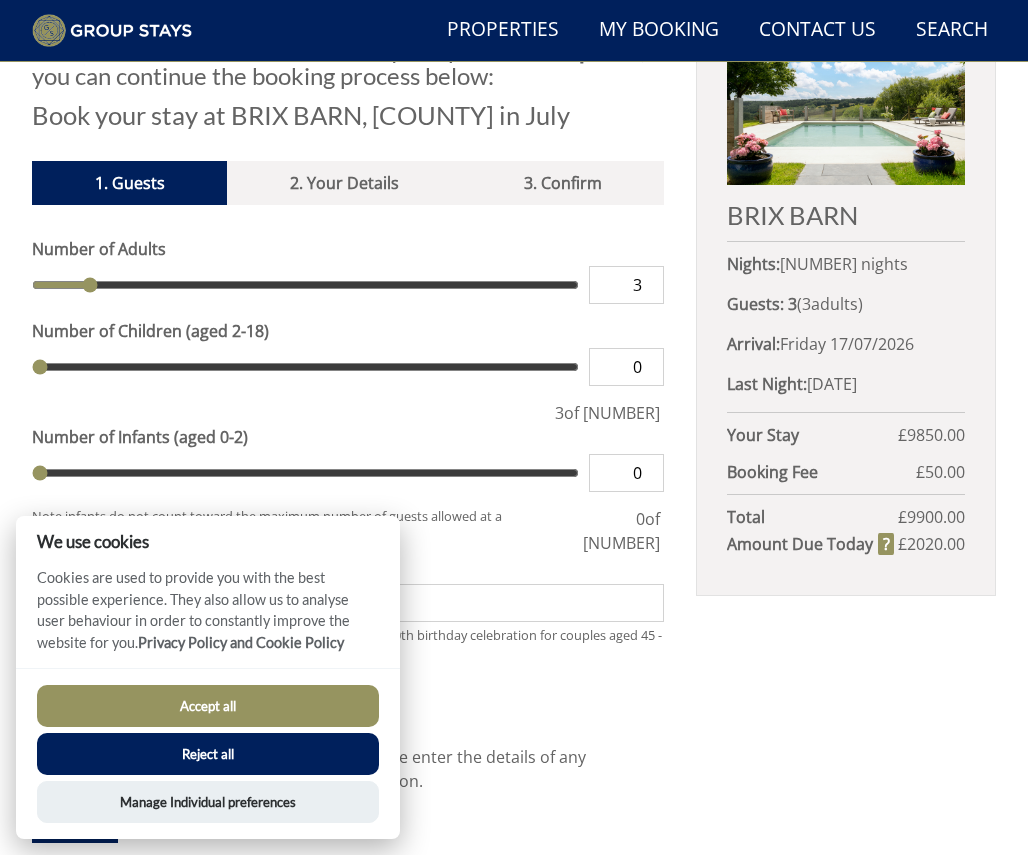 type on "4" 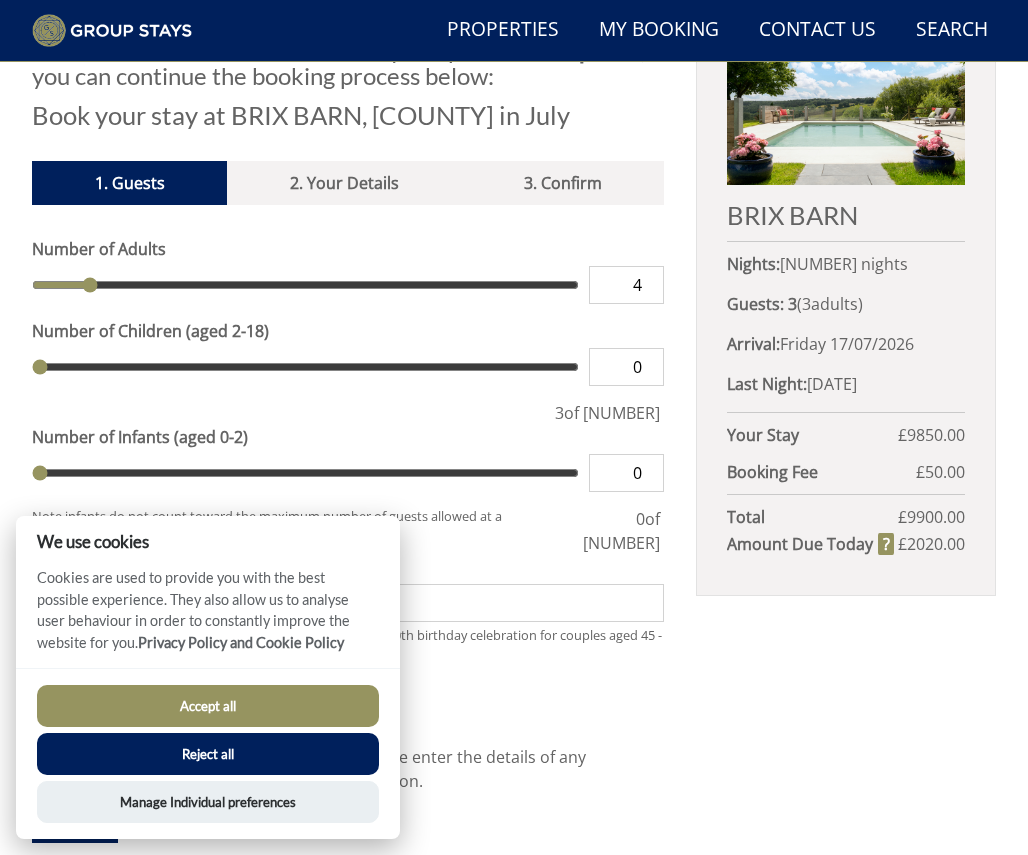 type on "4" 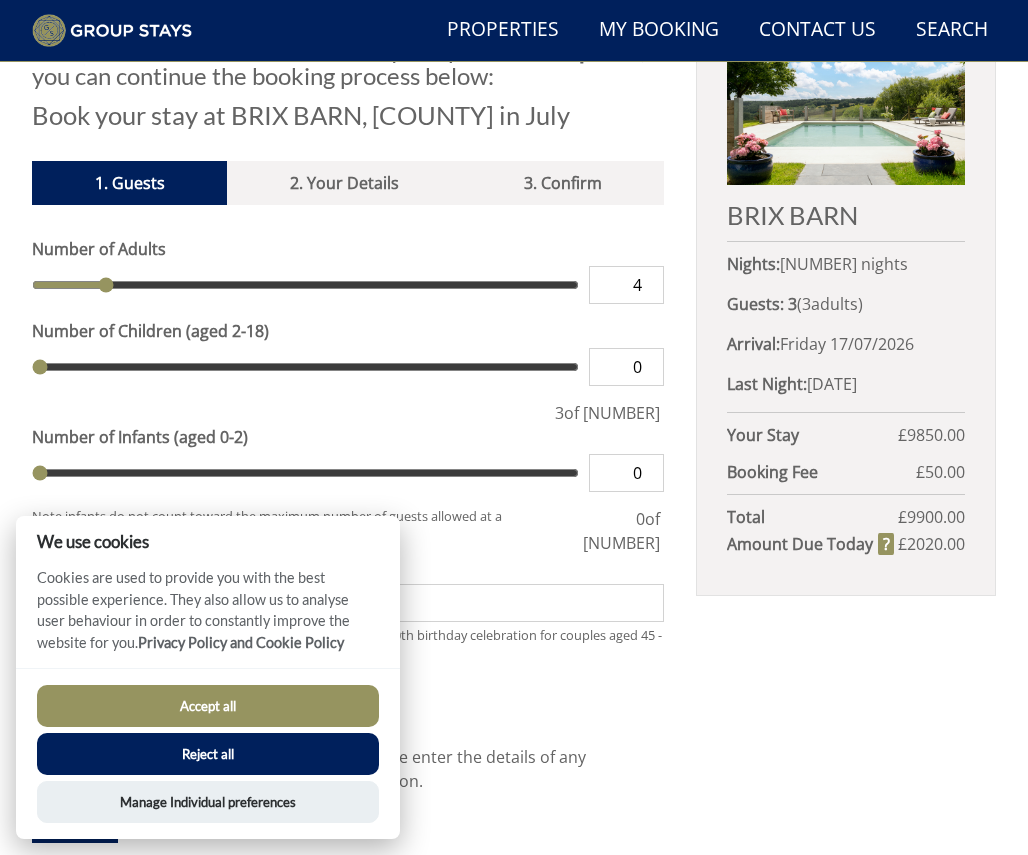 click on "4" at bounding box center (626, 285) 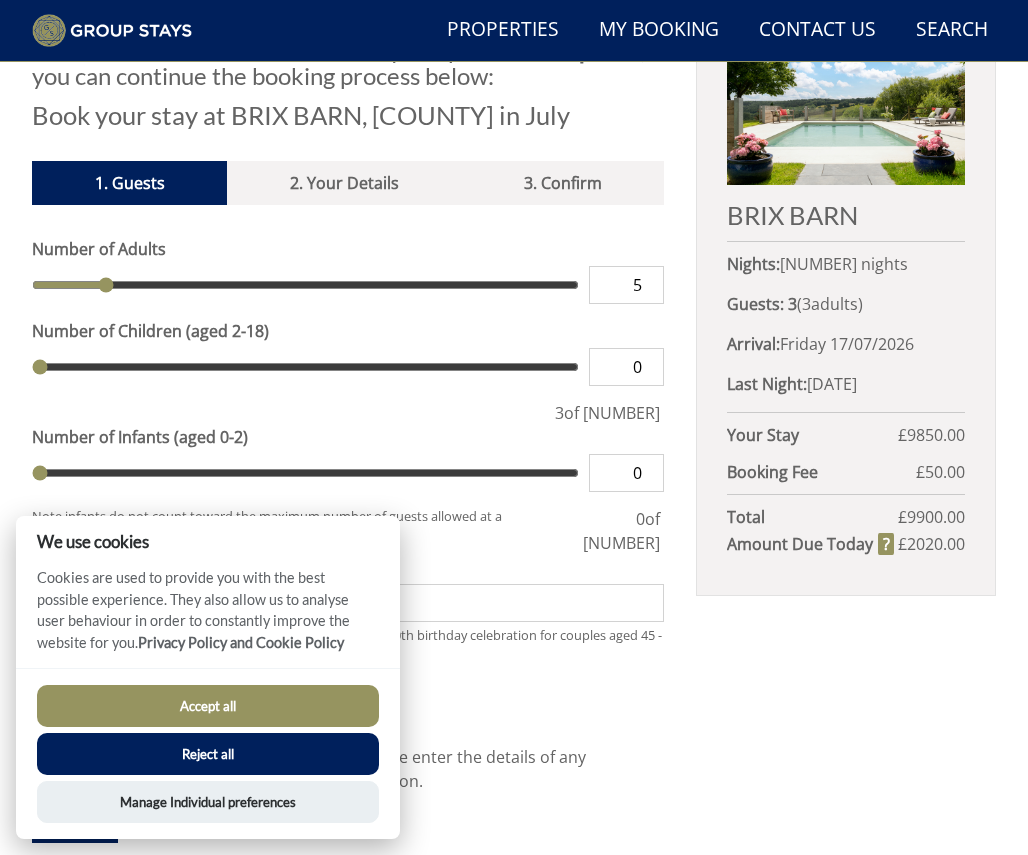 type on "5" 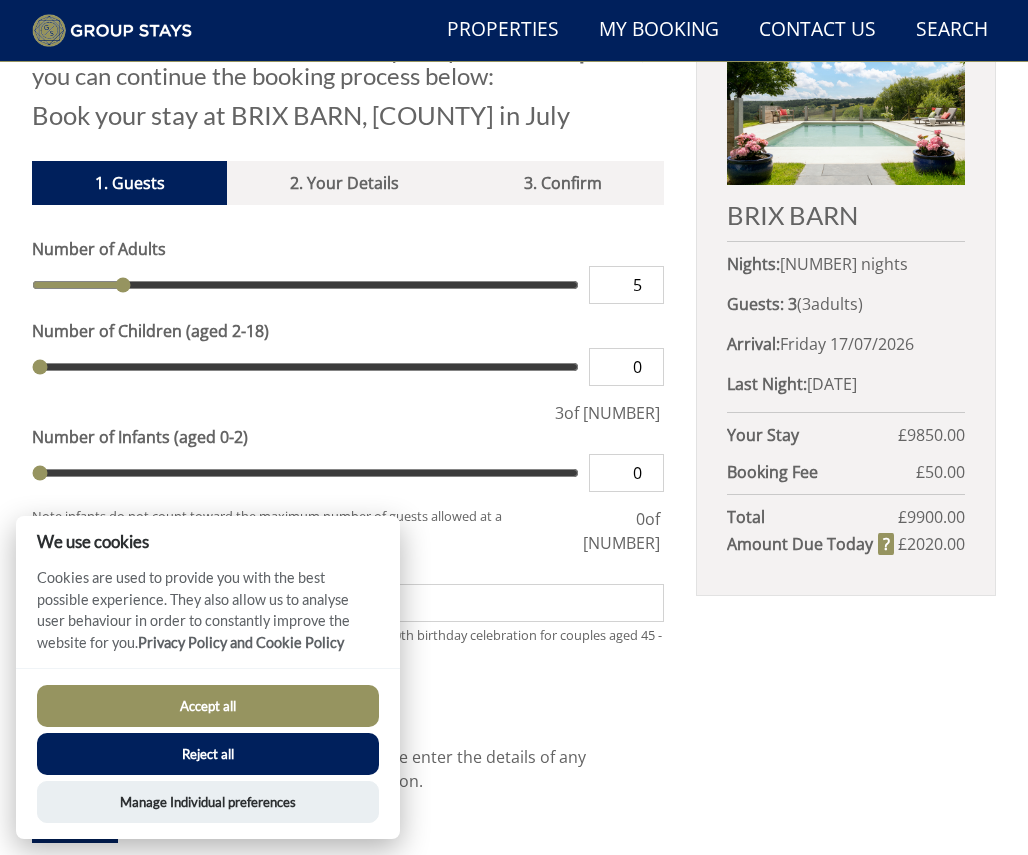 click on "5" at bounding box center (626, 285) 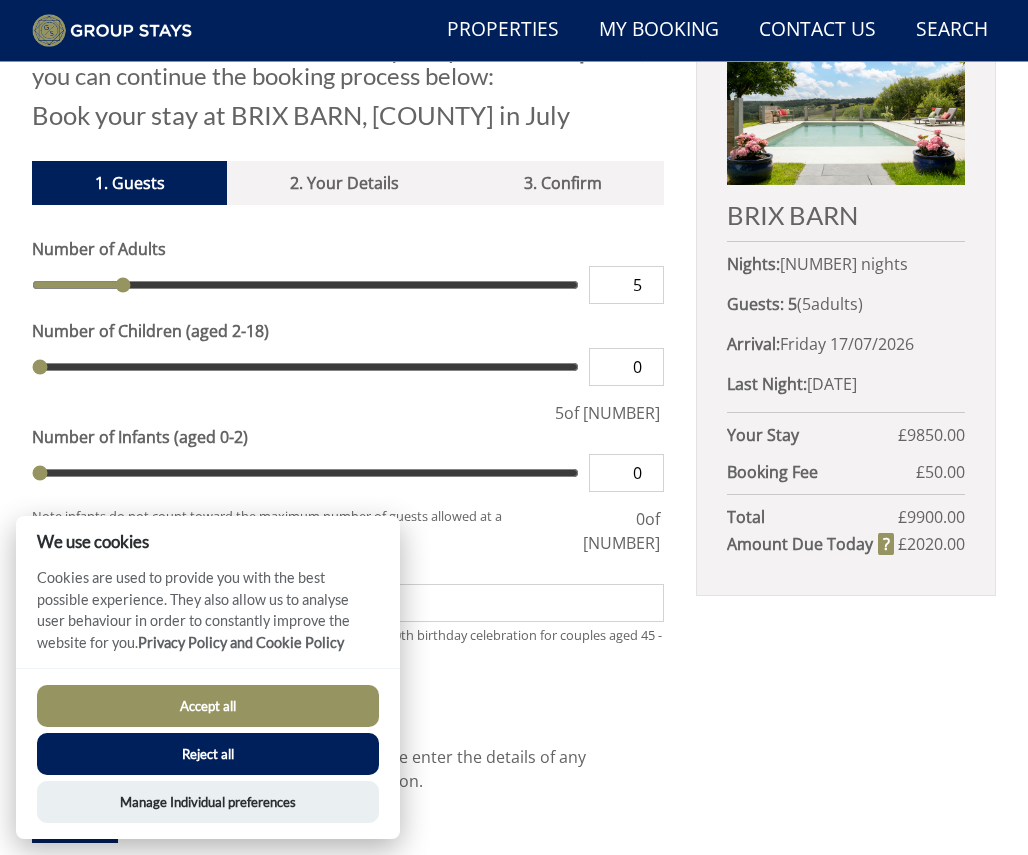type on "6" 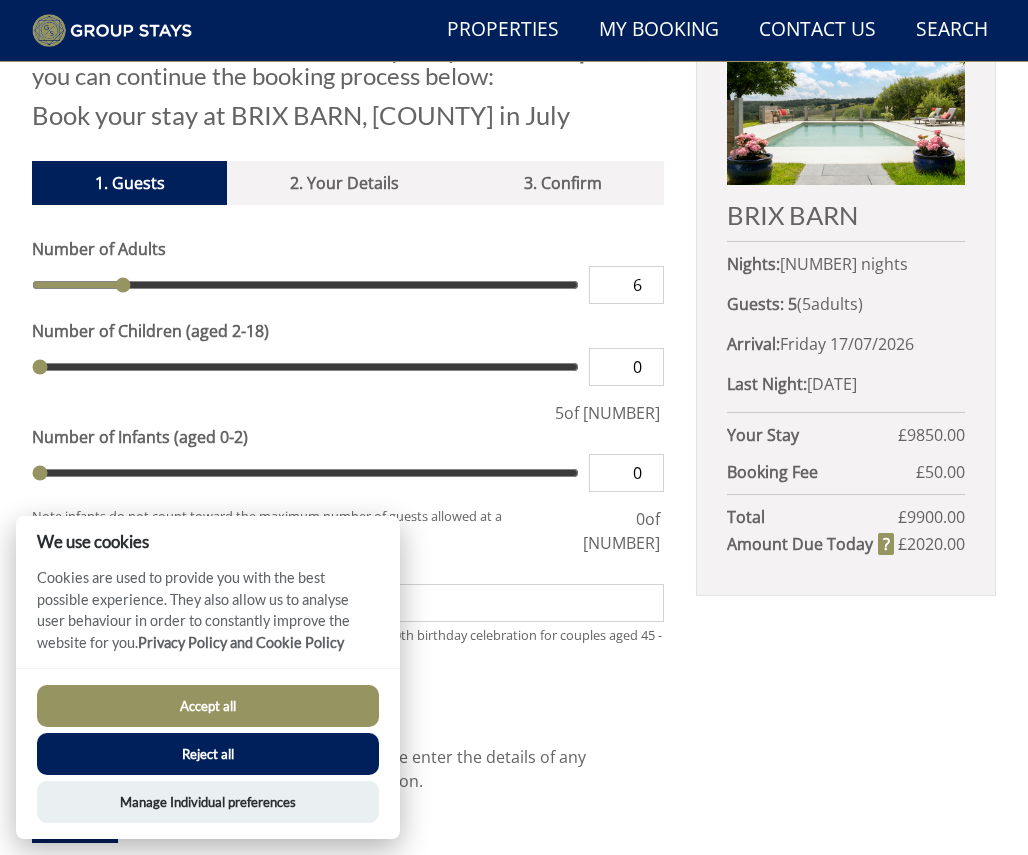 type on "6" 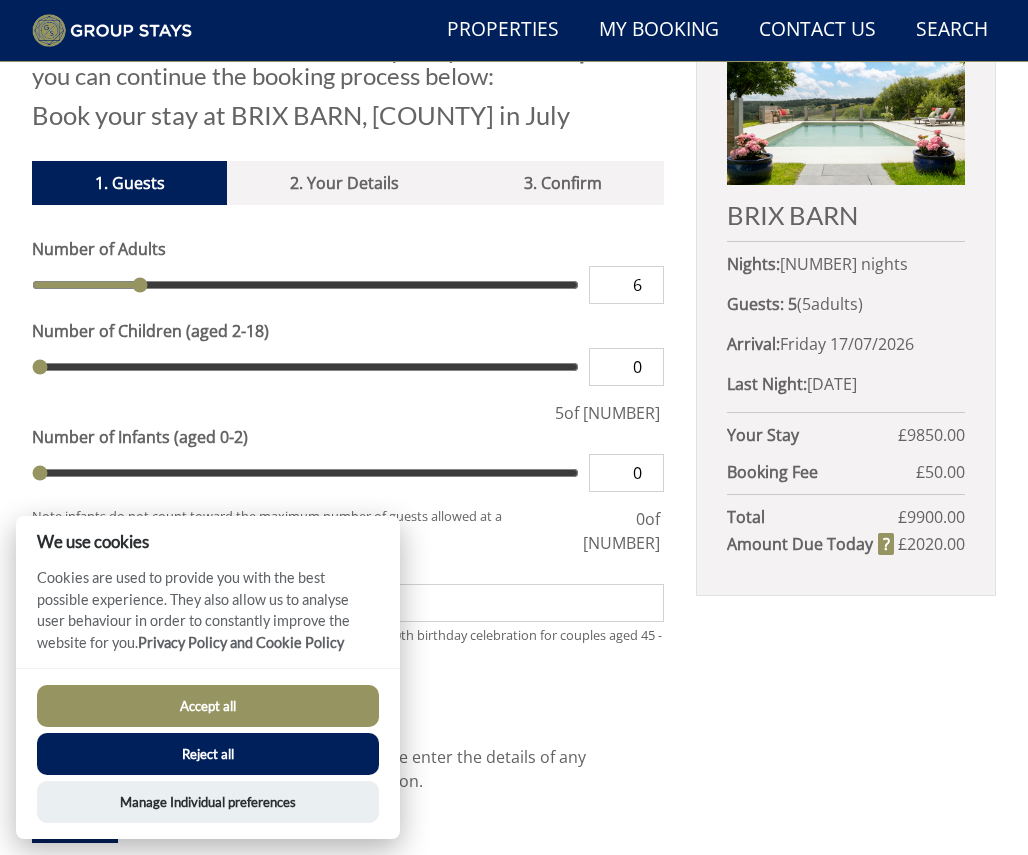 click on "6" at bounding box center (626, 285) 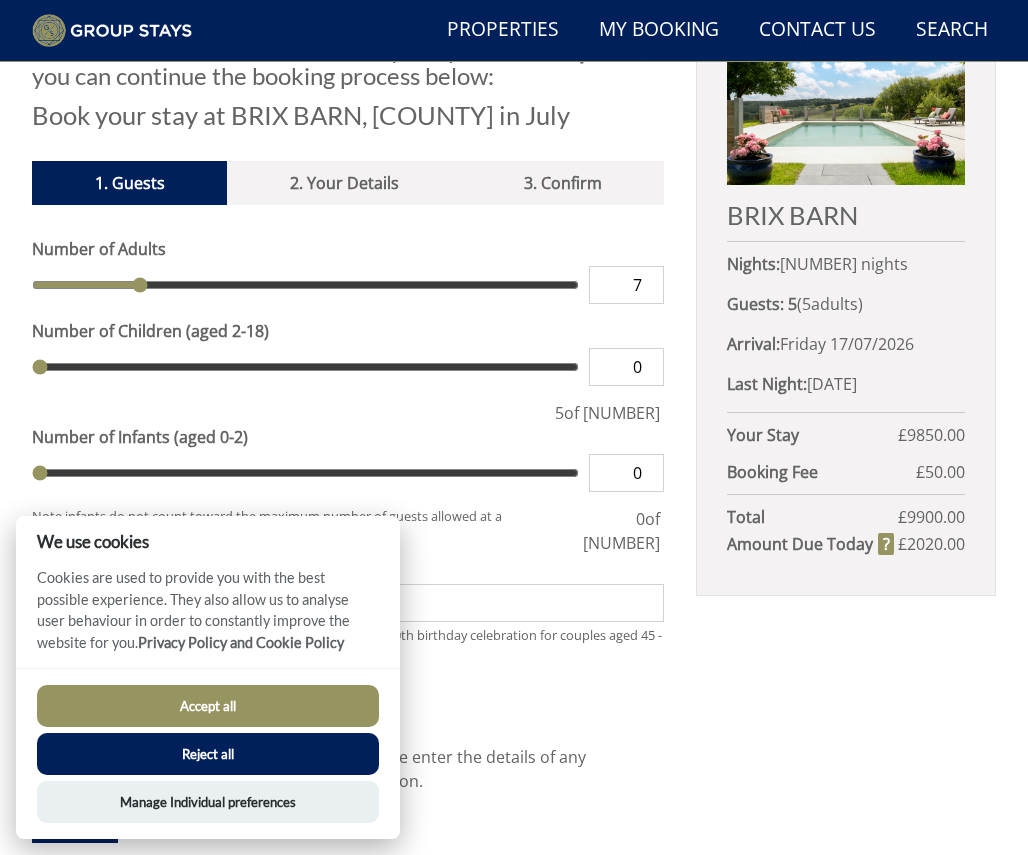 type on "7" 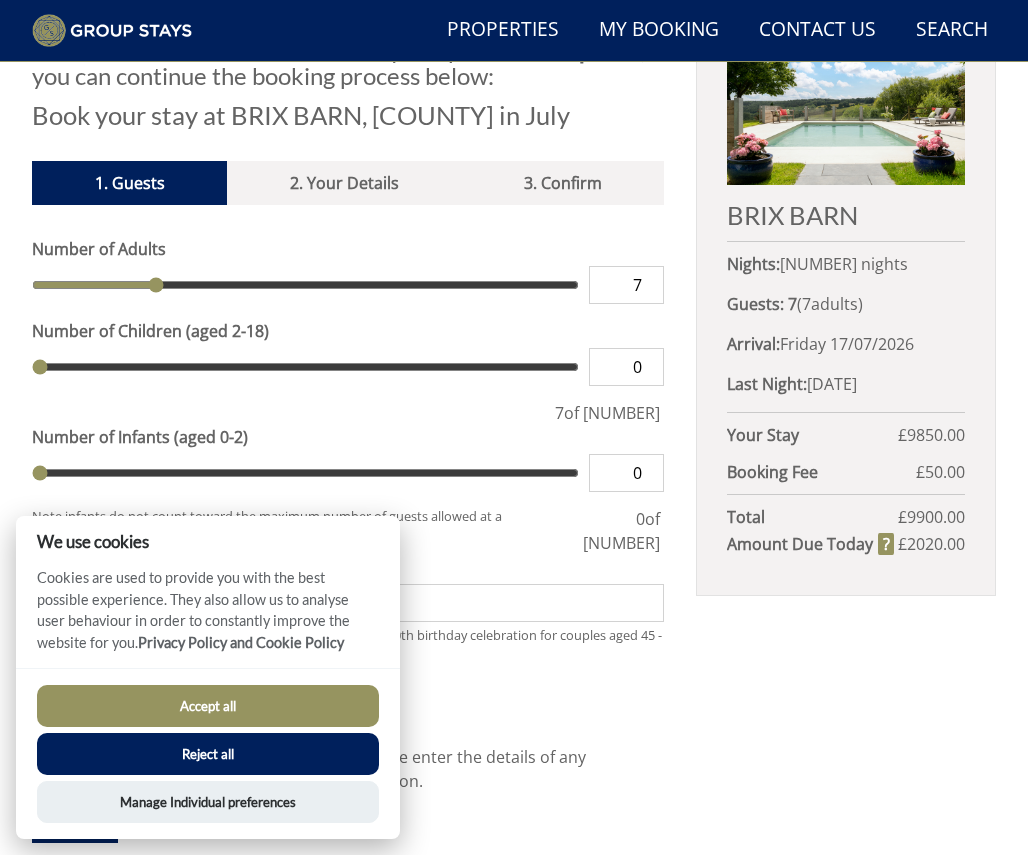 click on "7" at bounding box center (626, 285) 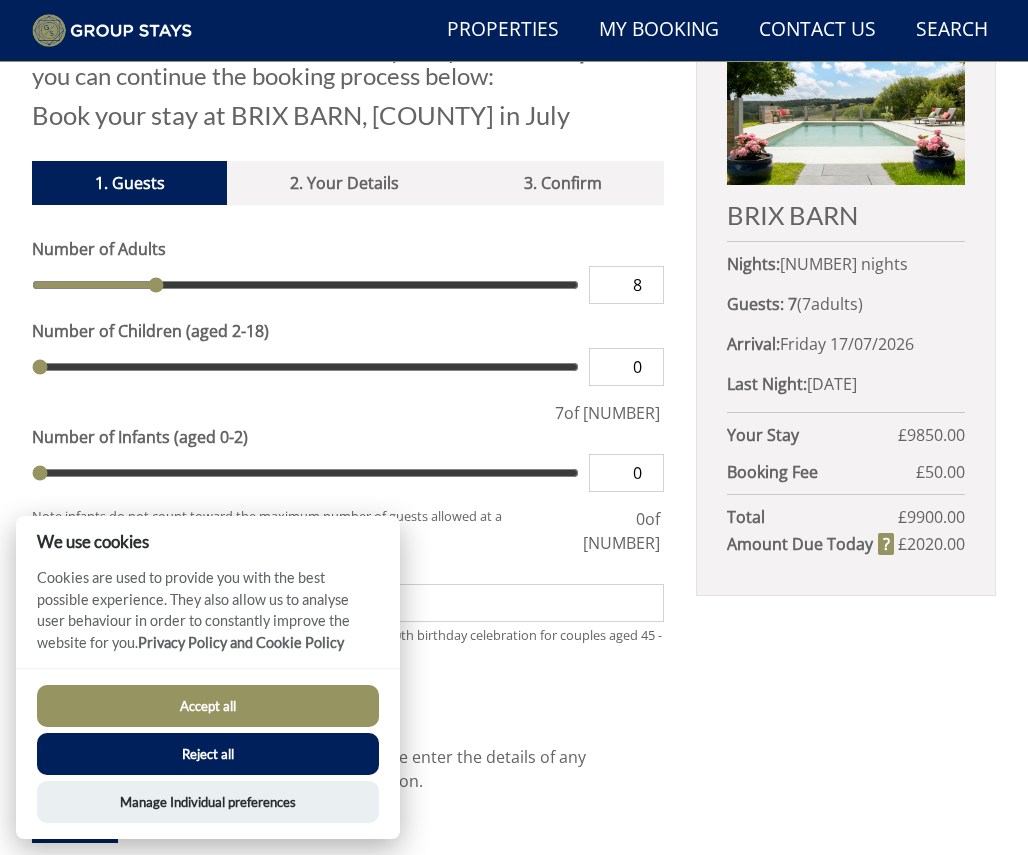 type on "8" 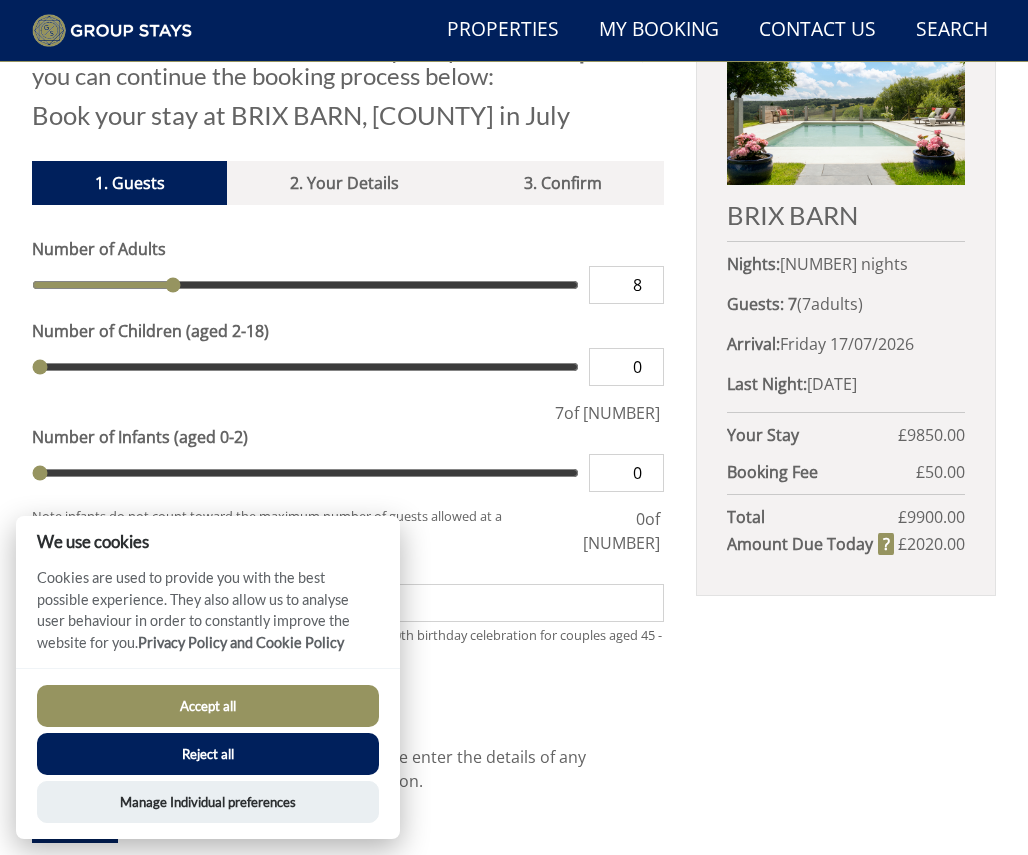 click on "8" at bounding box center [626, 285] 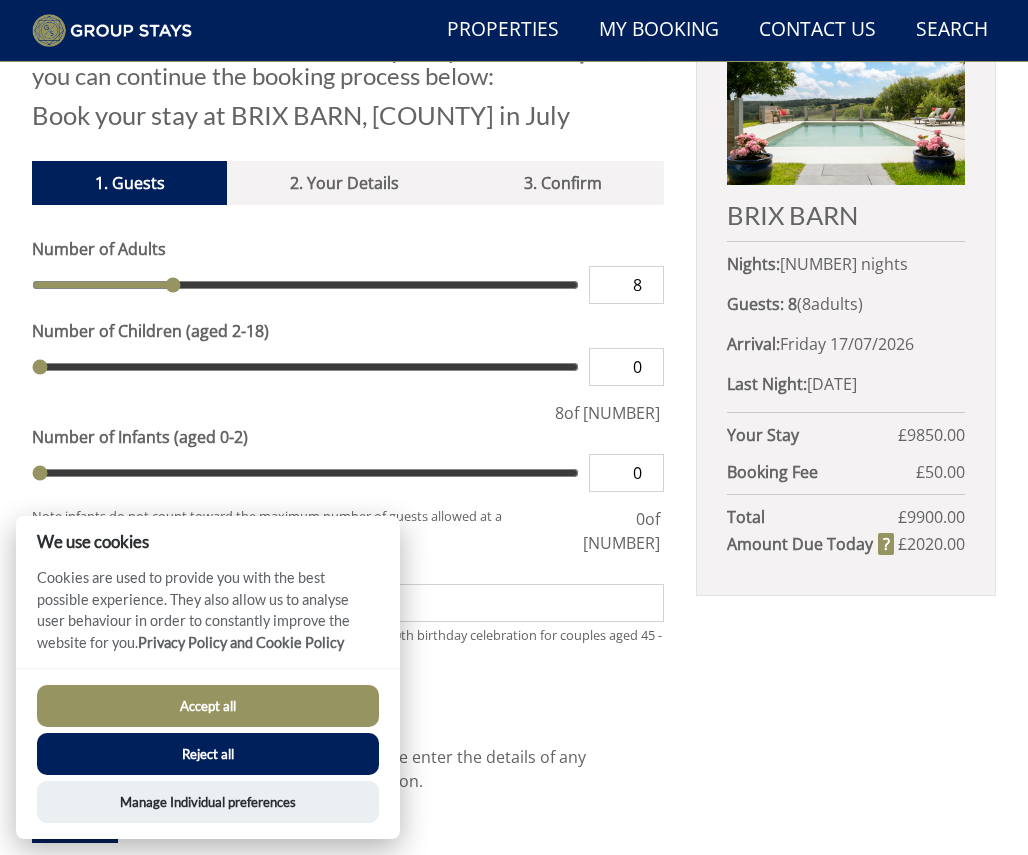 type on "9" 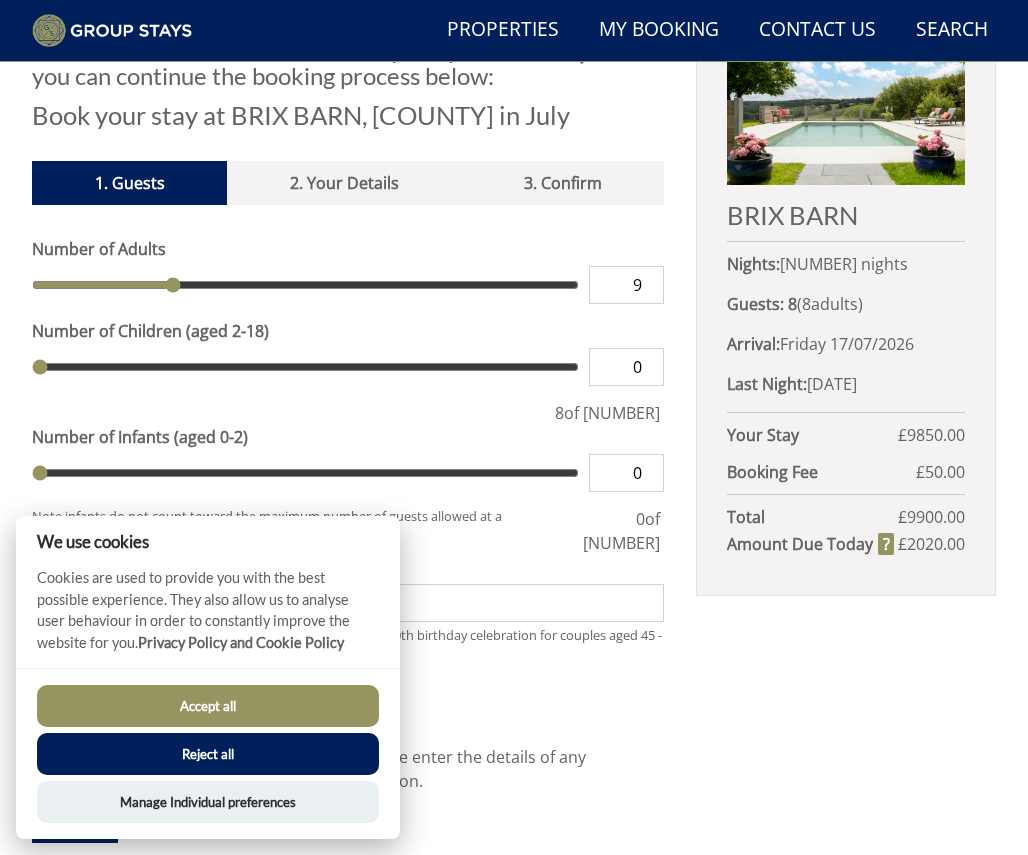 type on "9" 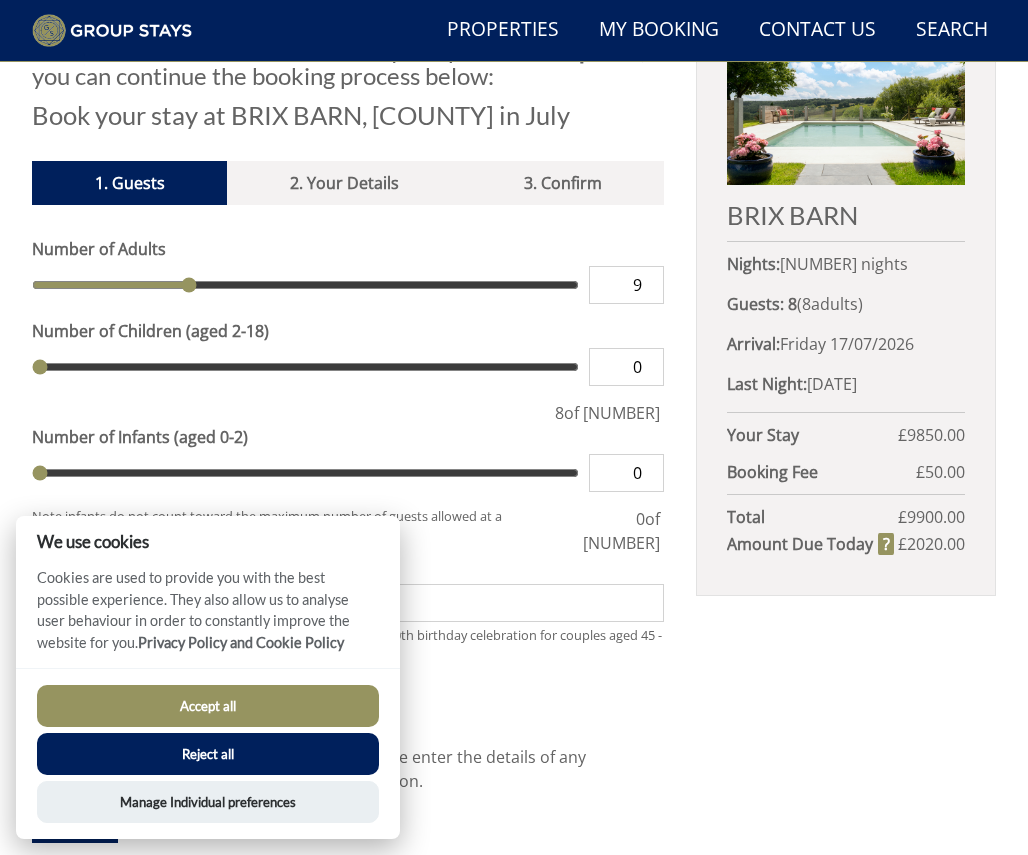 click on "9" at bounding box center [626, 285] 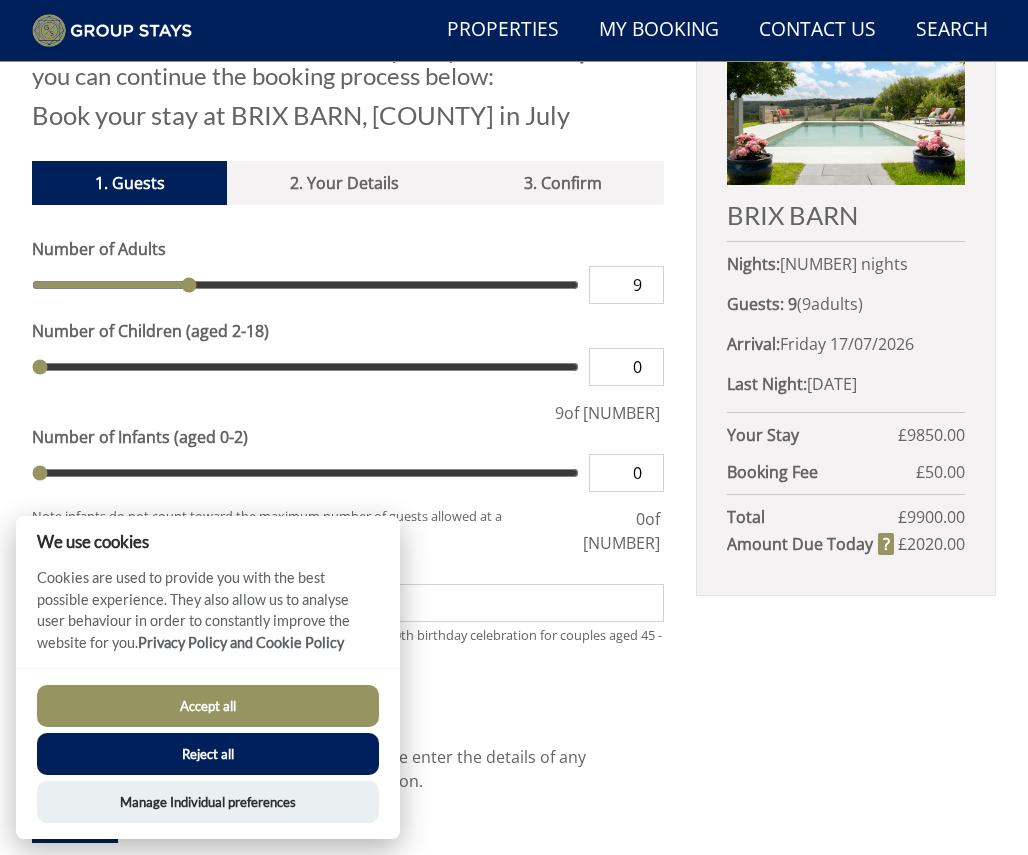type on "10" 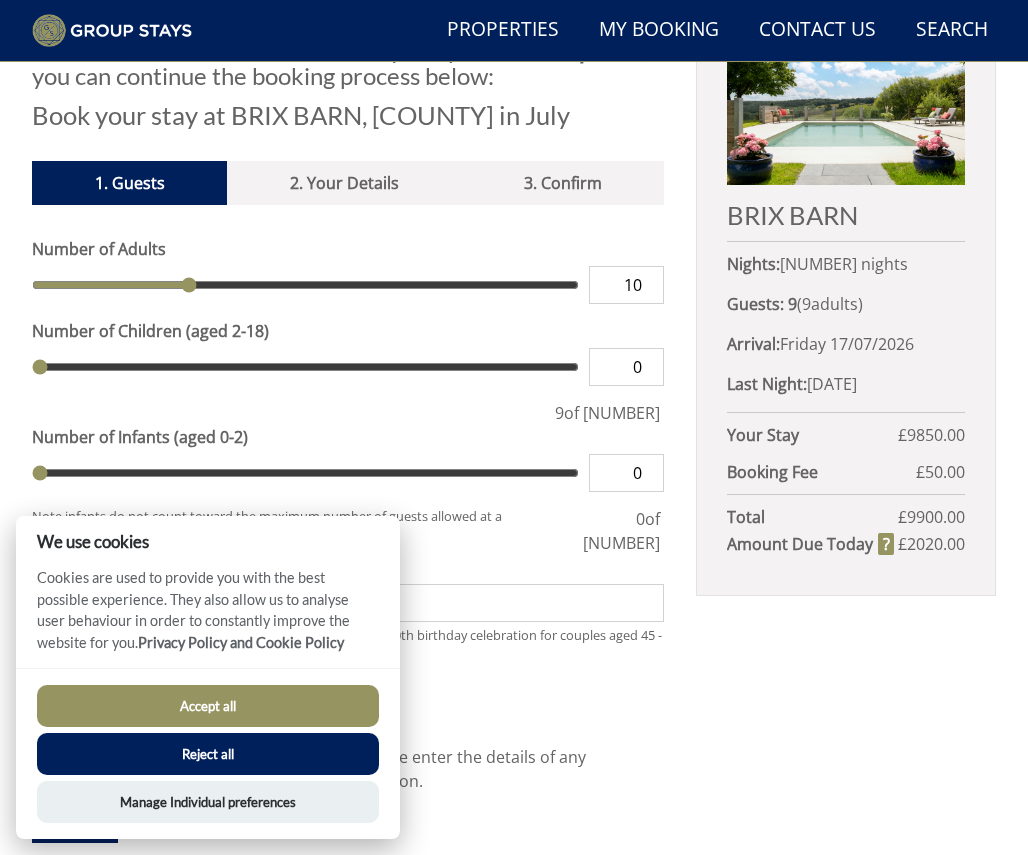 type on "10" 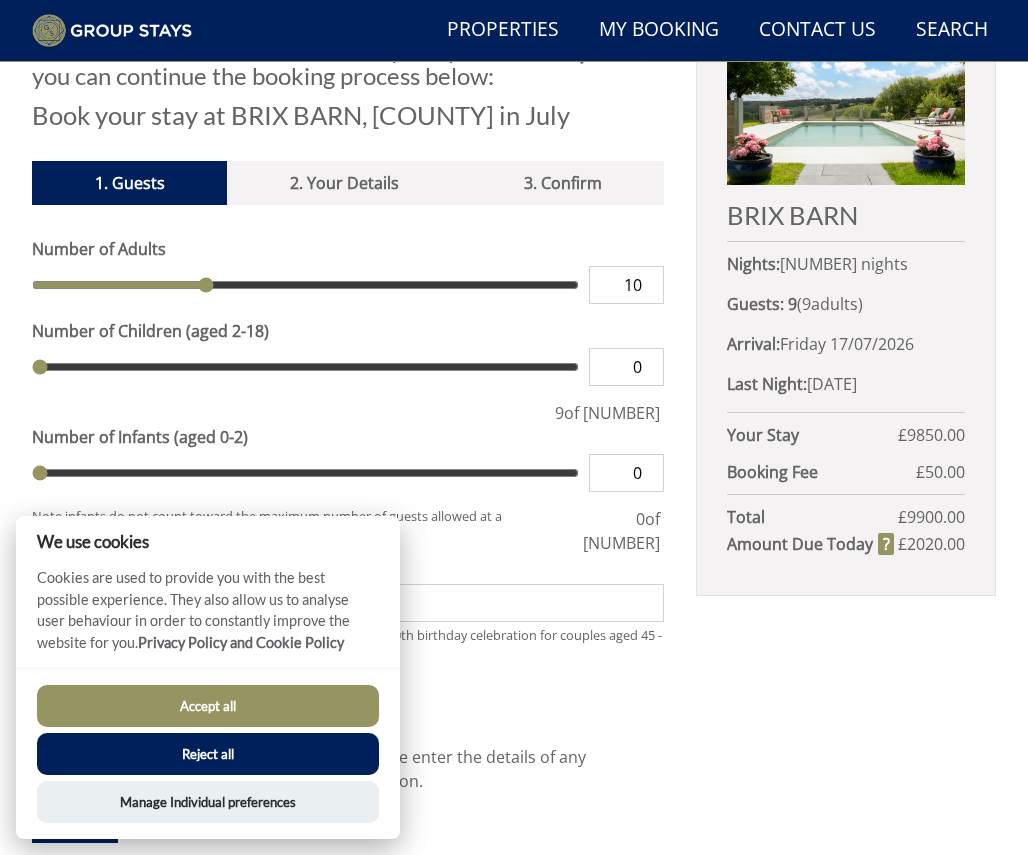 click on "10" at bounding box center (626, 285) 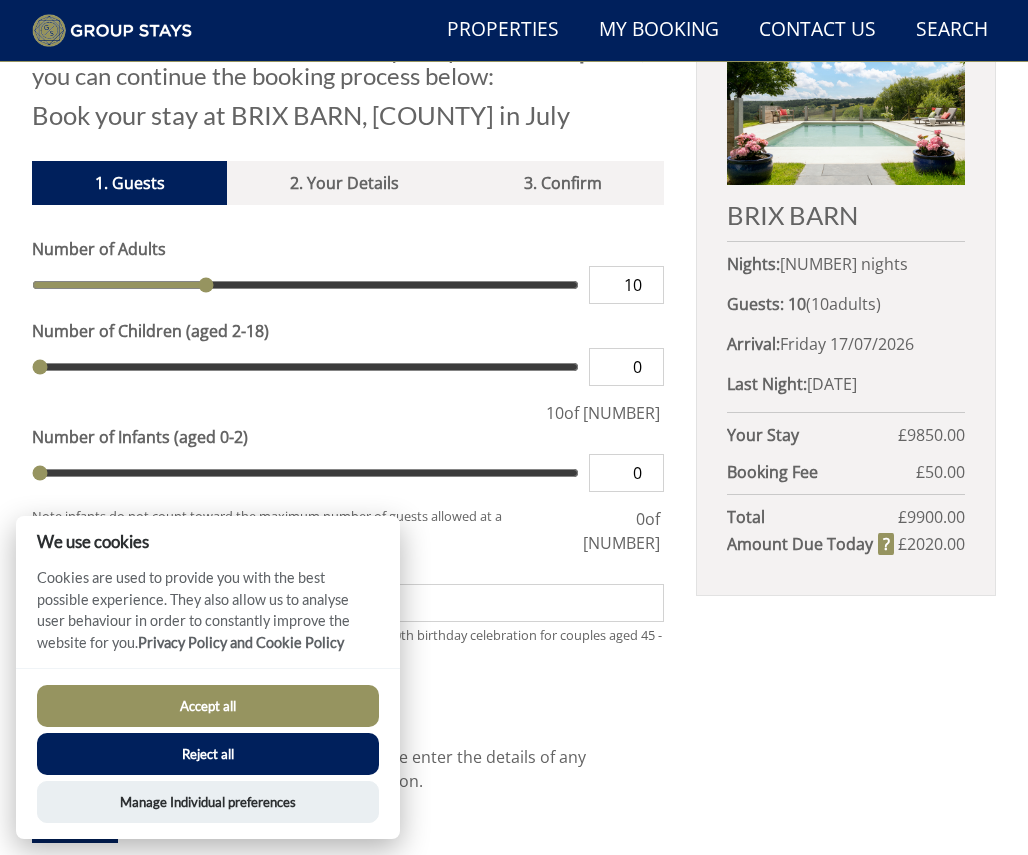 type on "11" 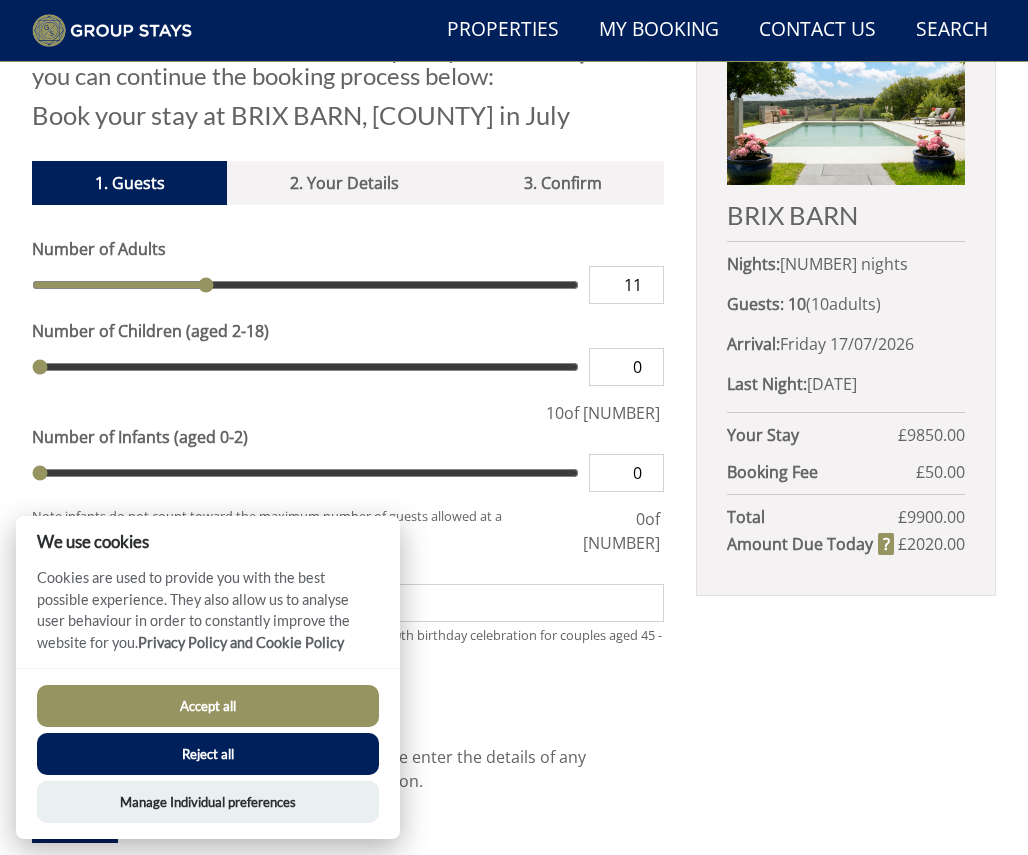 type on "11" 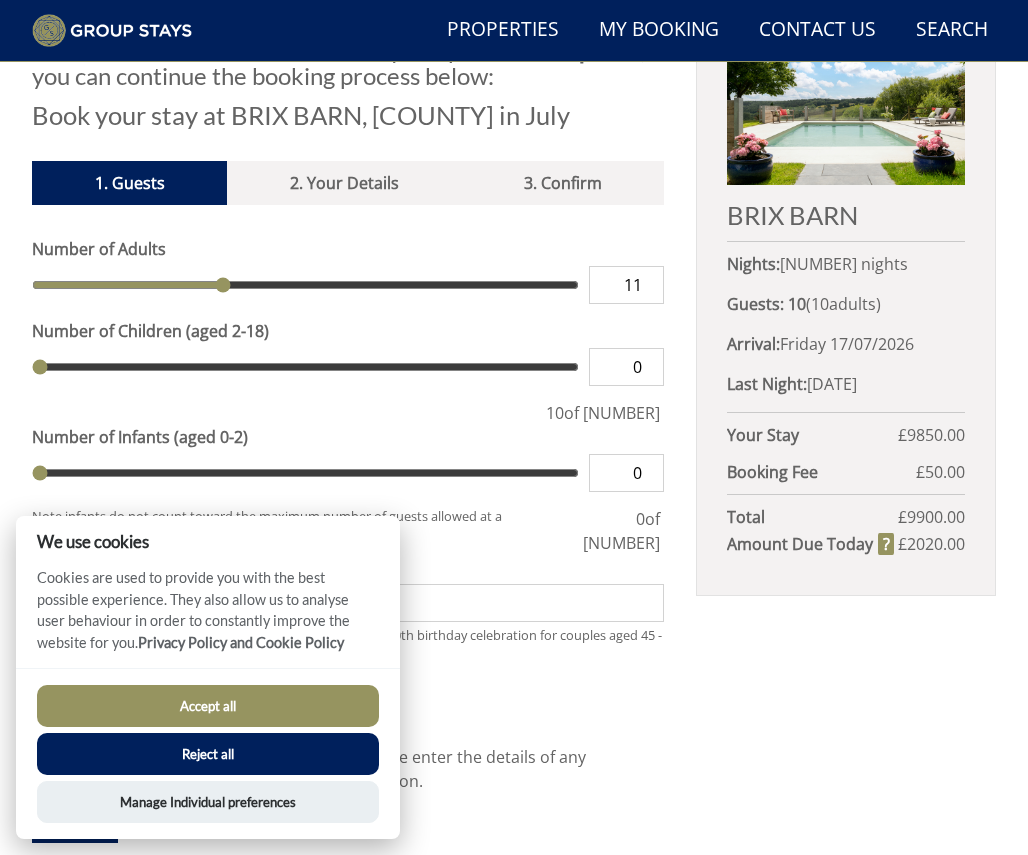 click on "11" at bounding box center (626, 285) 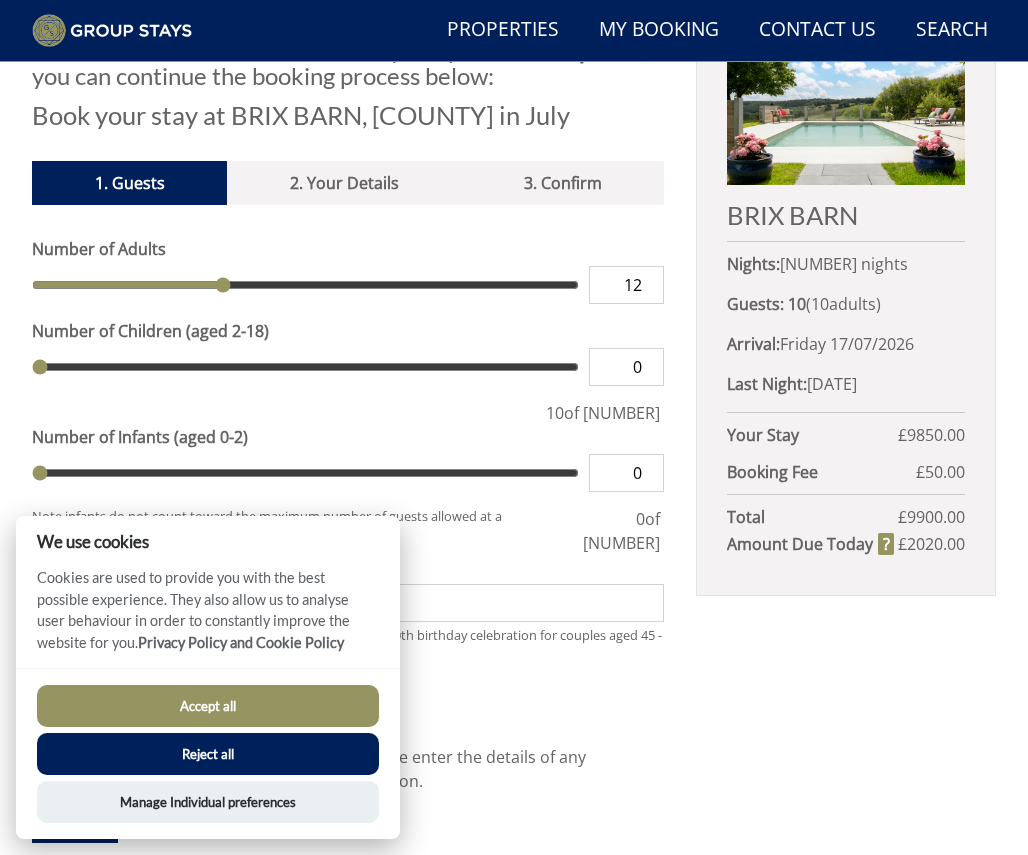 type on "12" 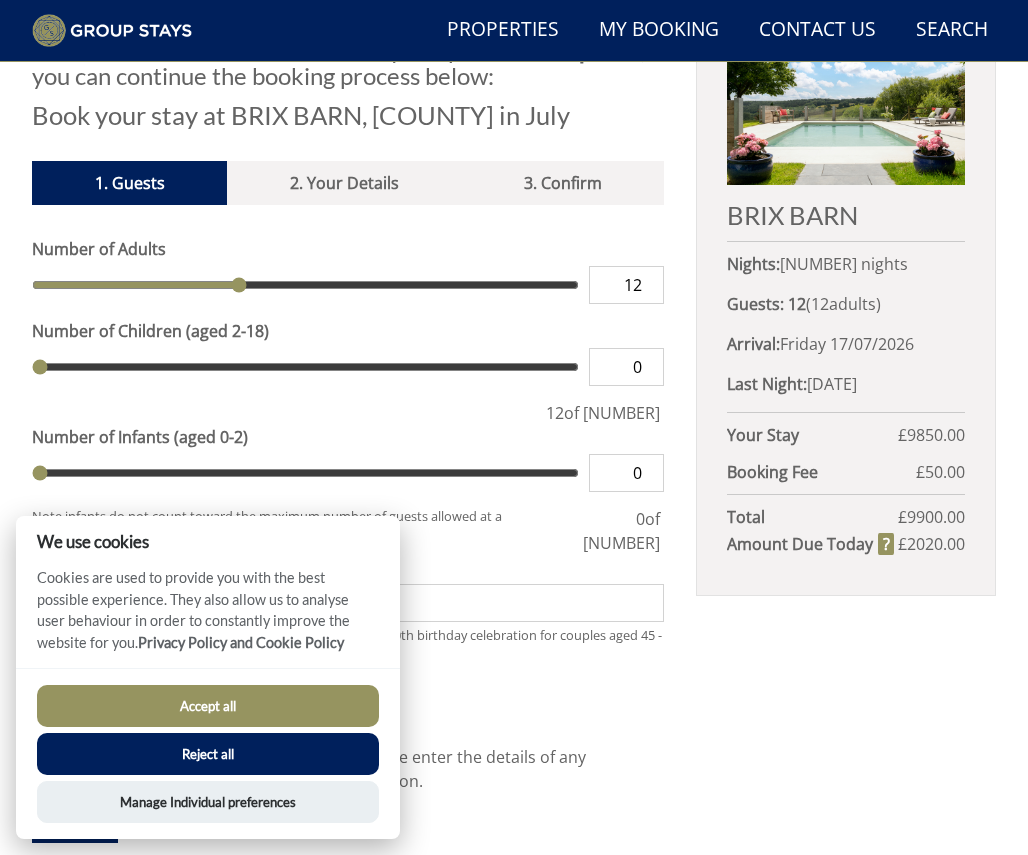click on "12" at bounding box center [626, 285] 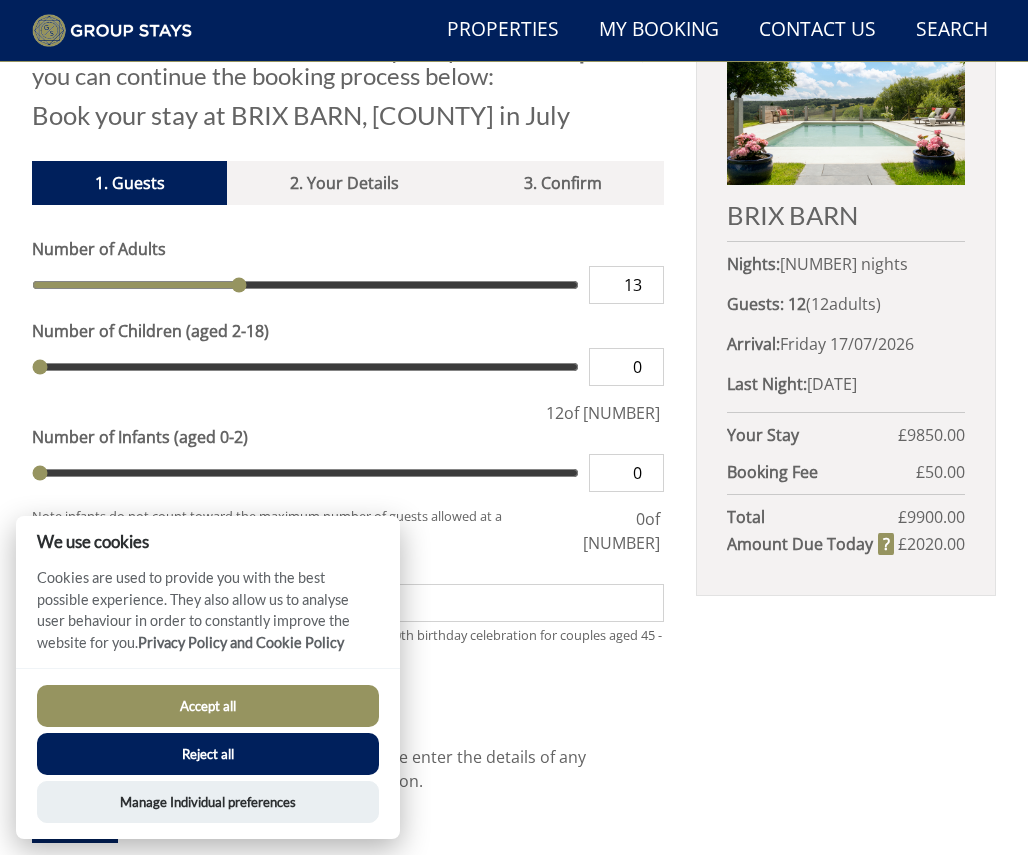type on "13" 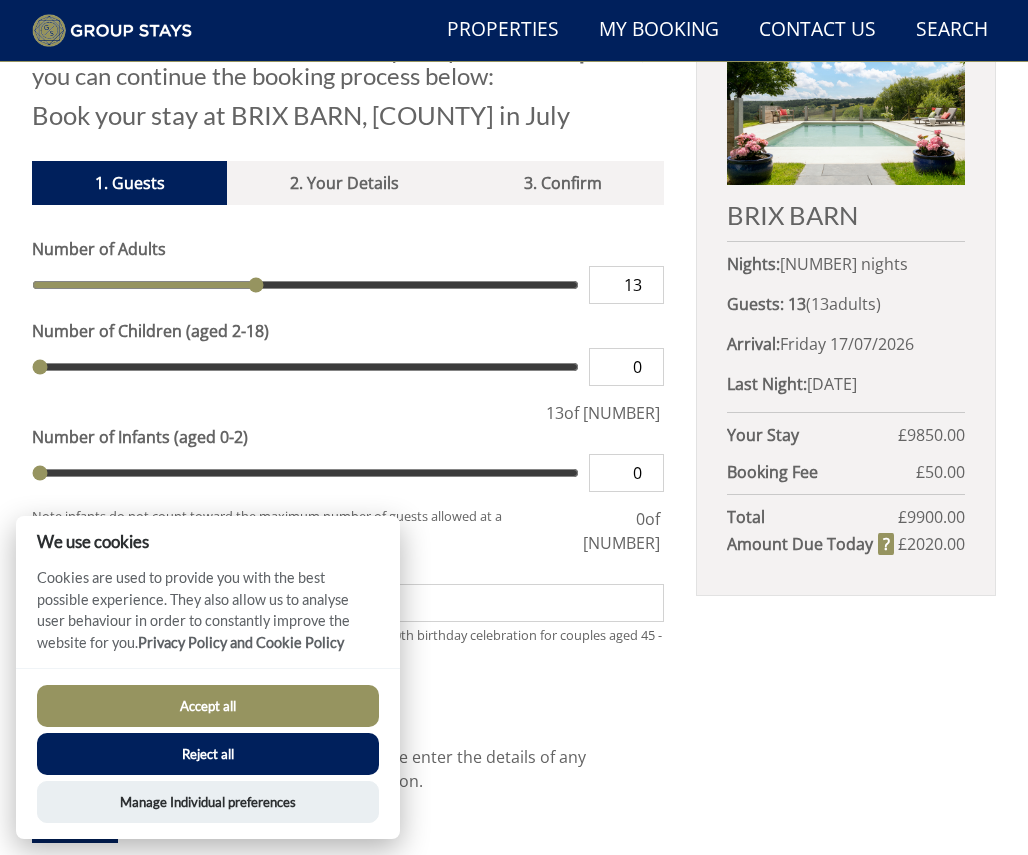 click on "13" at bounding box center [626, 285] 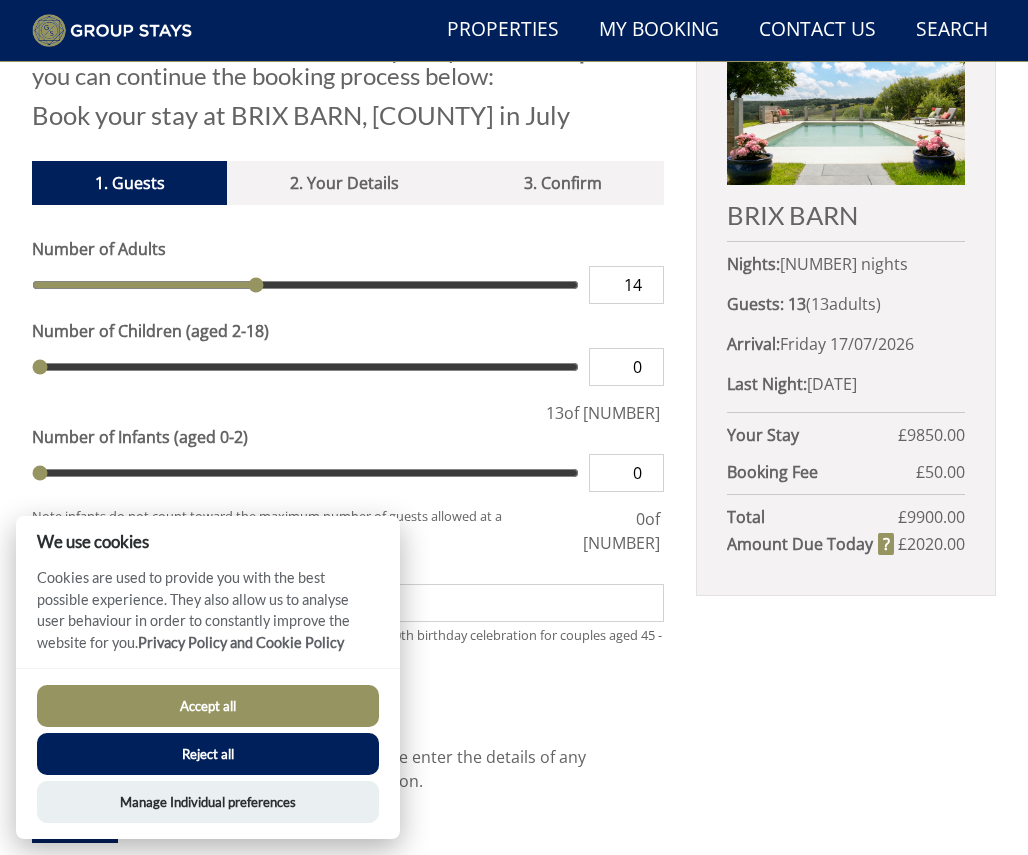 type on "14" 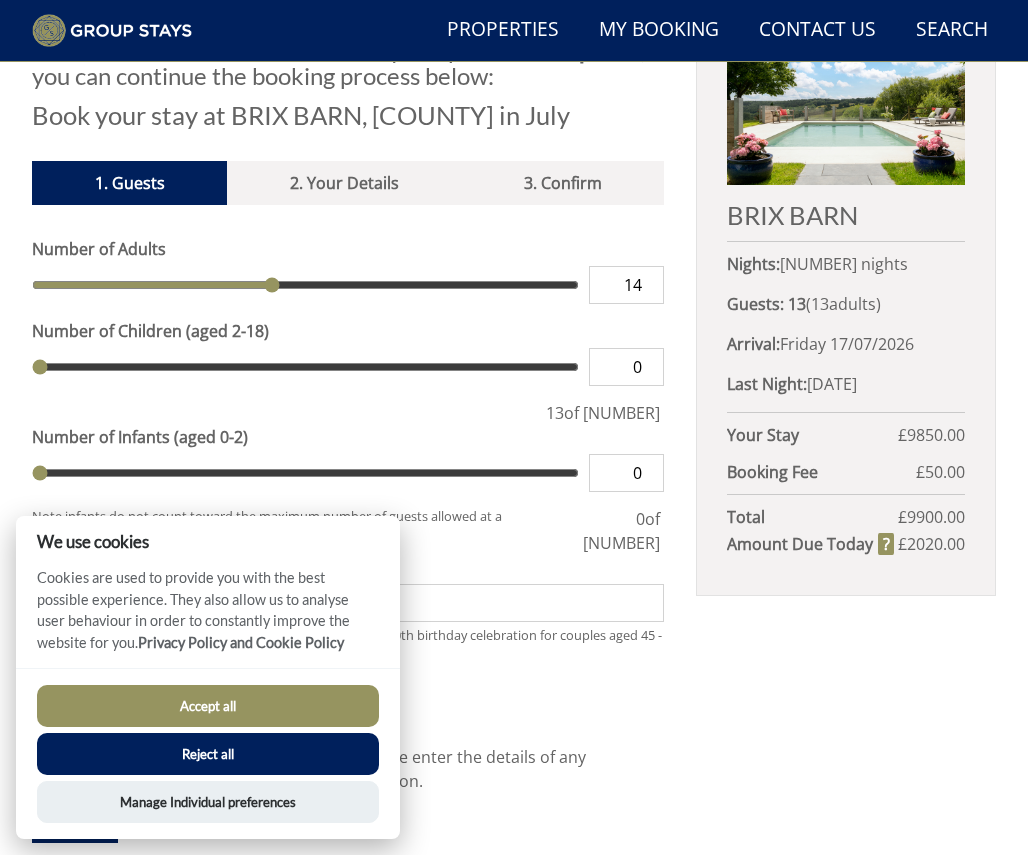 click on "14" at bounding box center (626, 285) 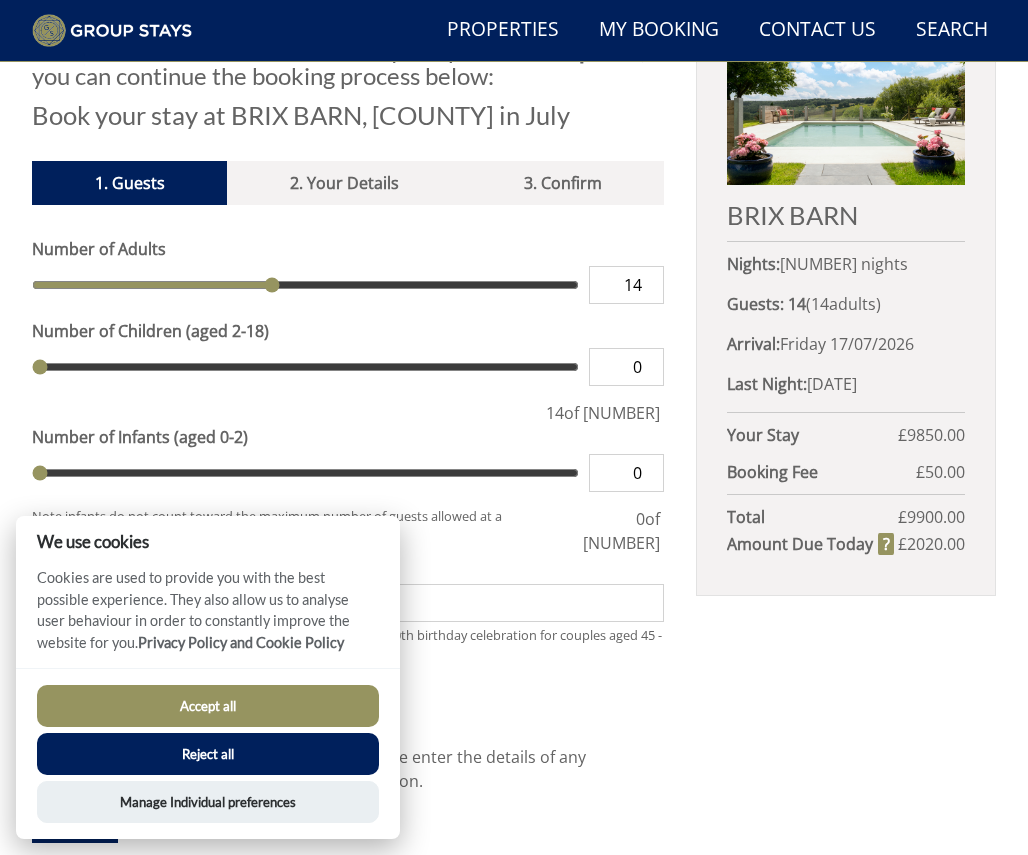 type on "15" 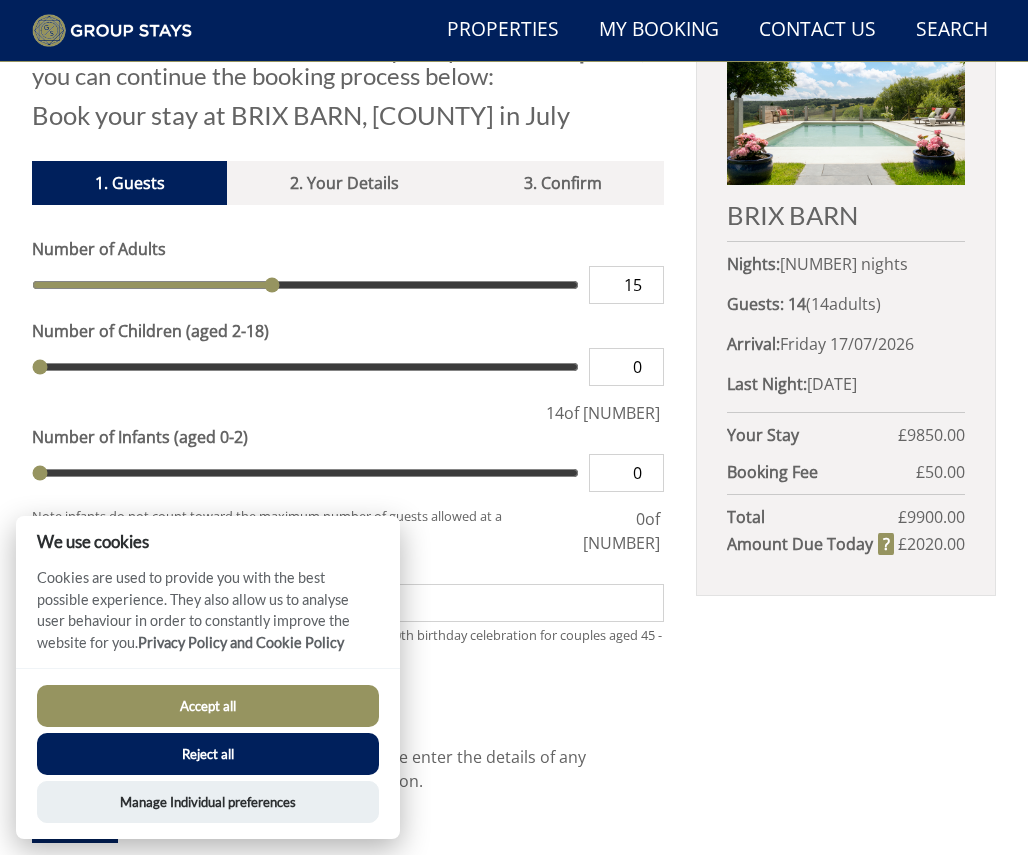 type on "15" 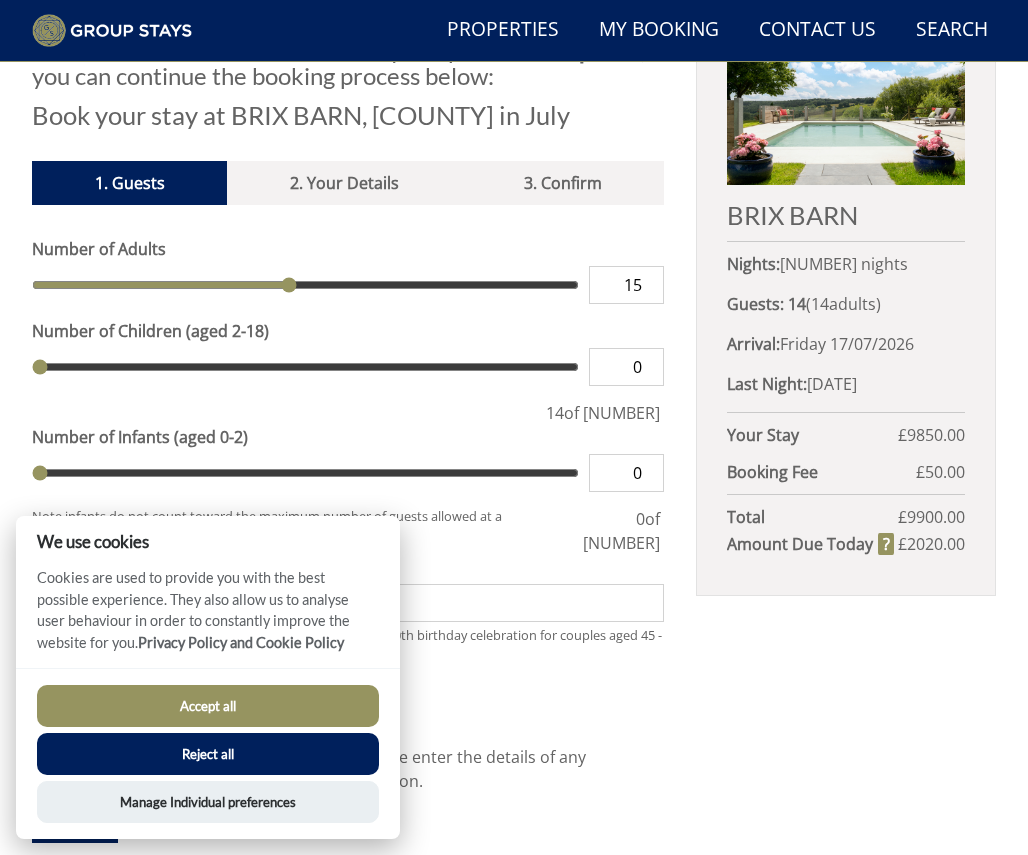 click on "15" at bounding box center [626, 285] 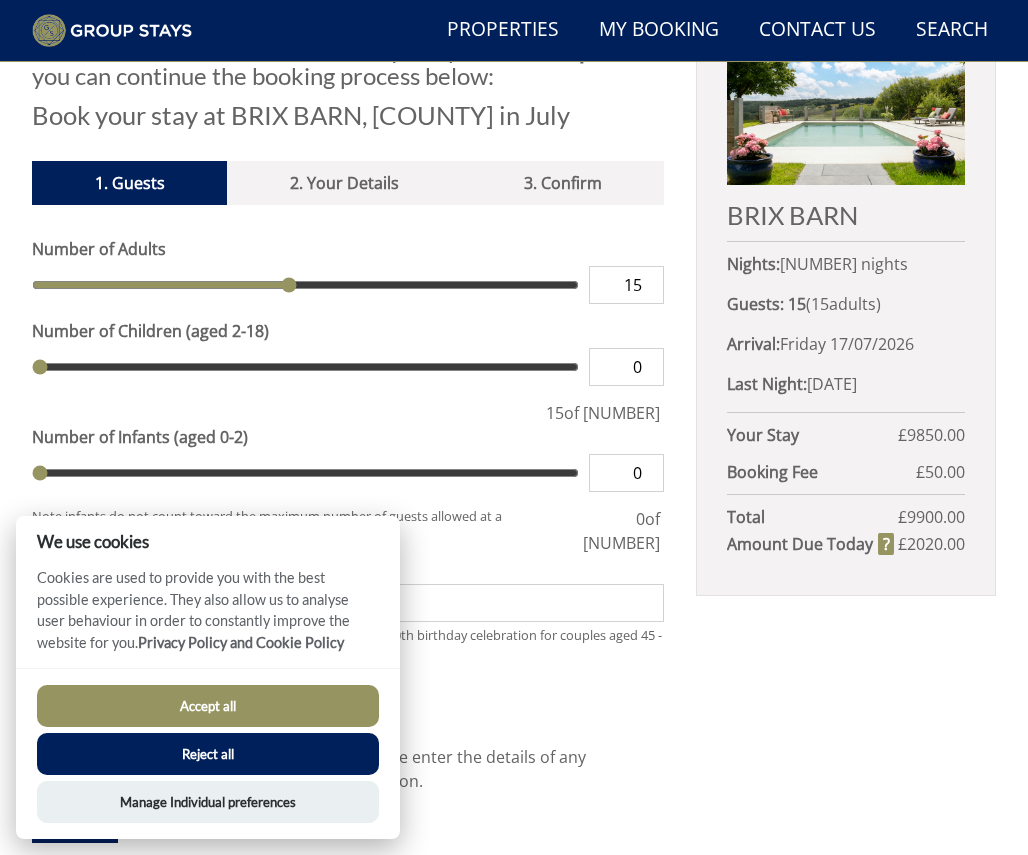 type on "1" 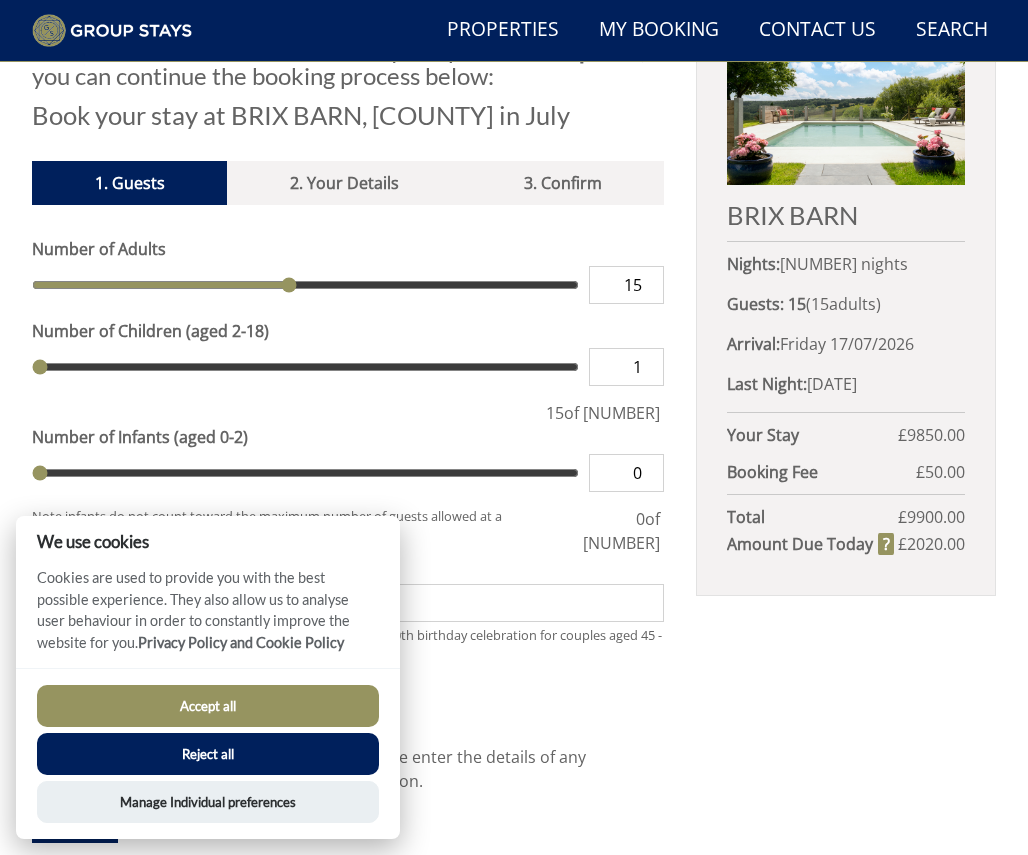 type on "1" 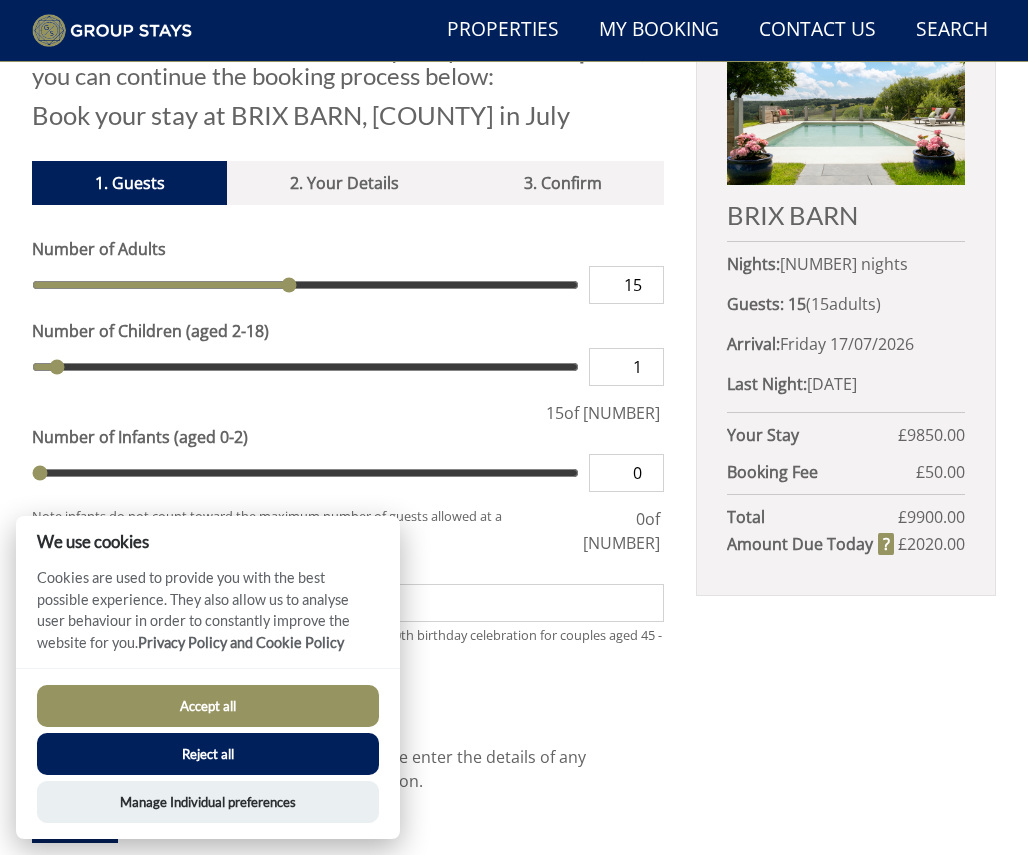 click on "1" at bounding box center [626, 367] 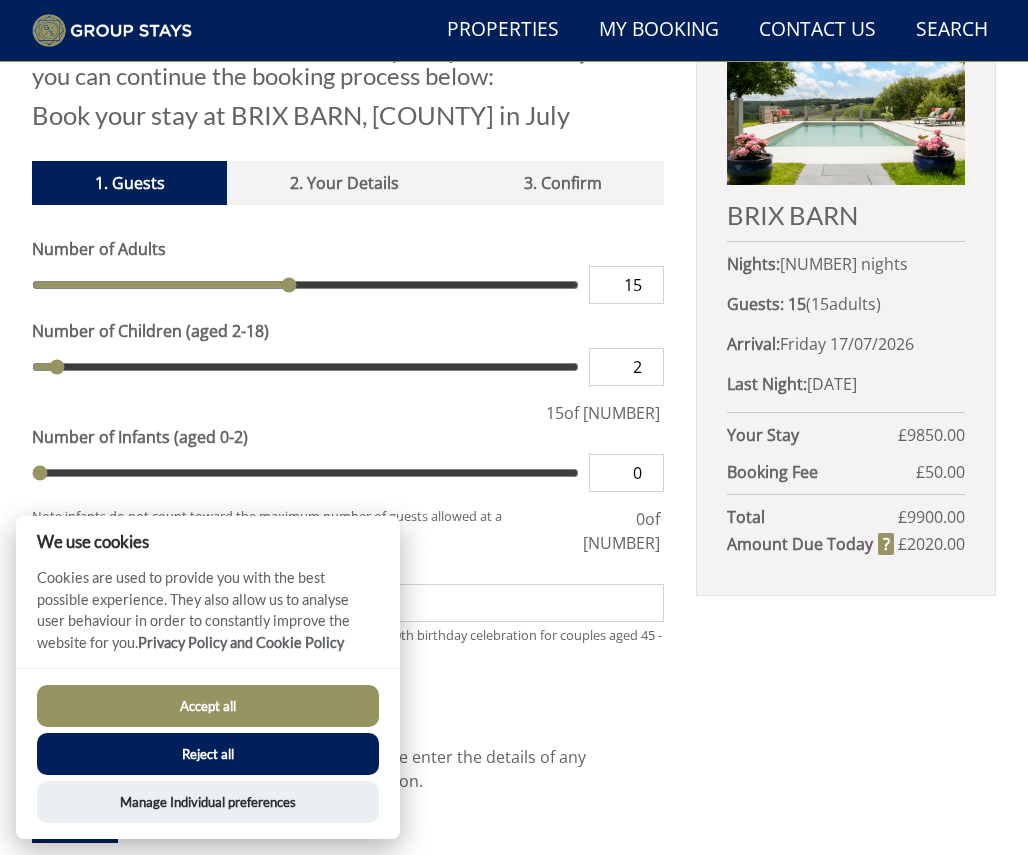 type on "2" 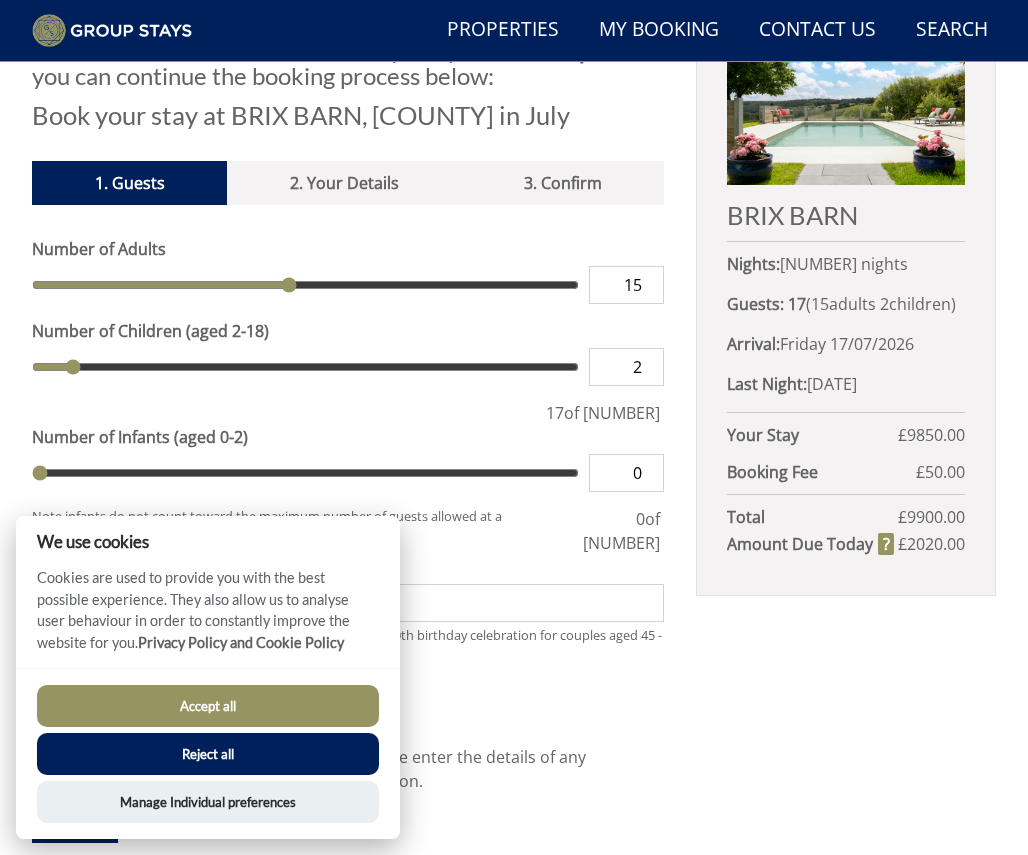 click on "2" at bounding box center [626, 367] 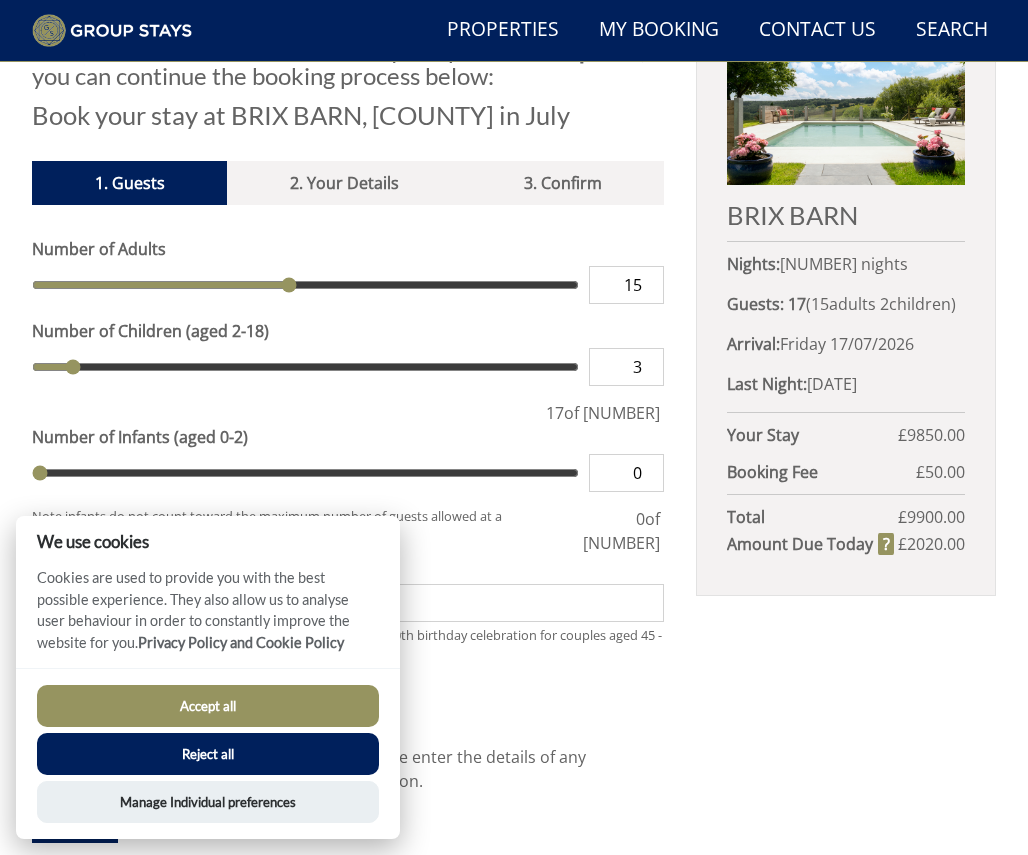 type on "3" 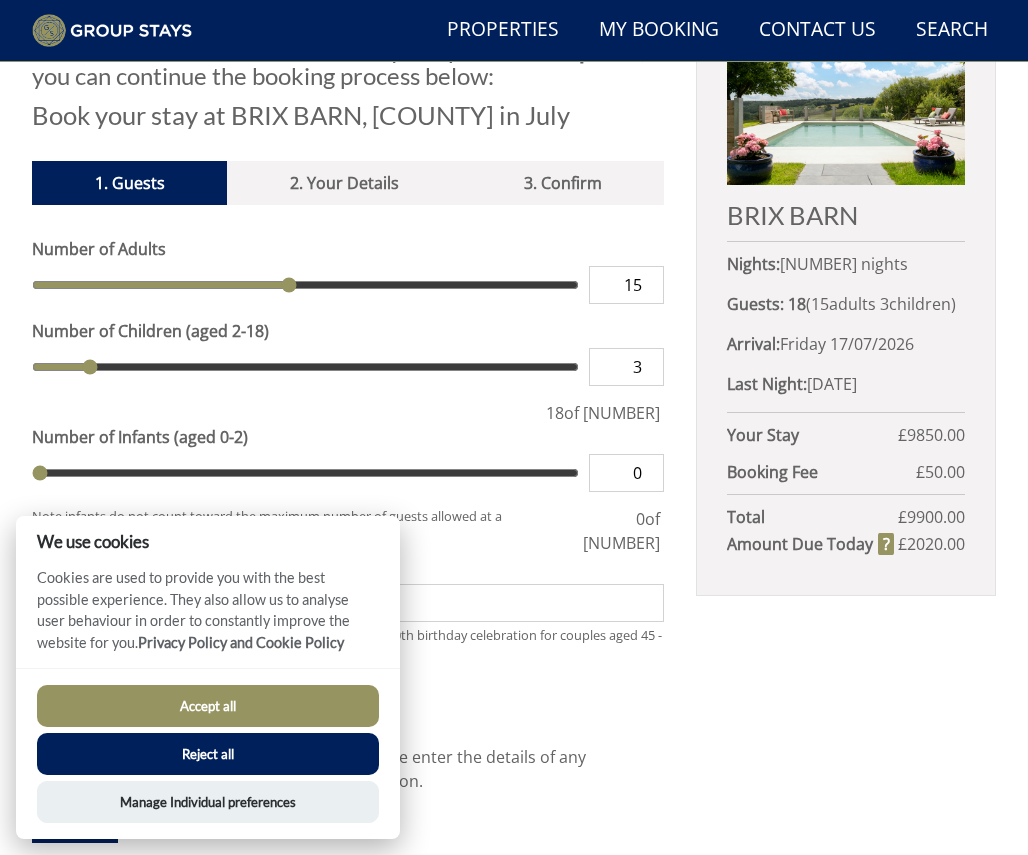 click on "3" at bounding box center [626, 367] 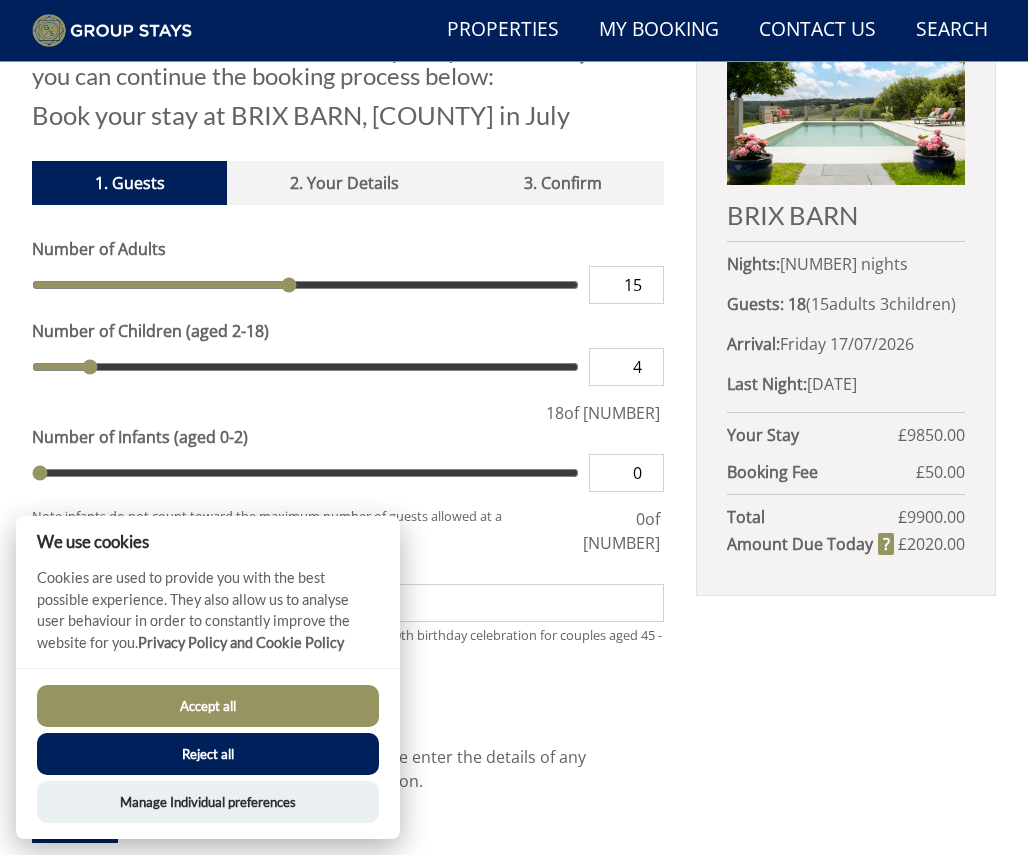 type on "4" 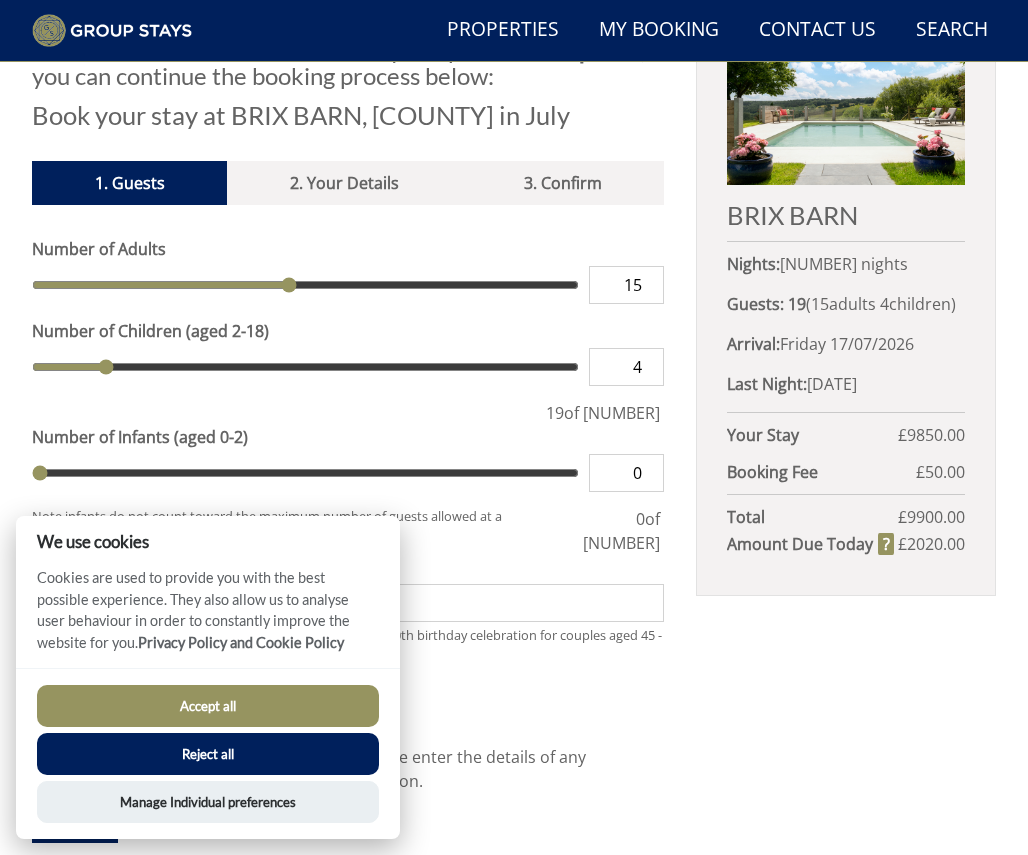 click on "4" at bounding box center (626, 367) 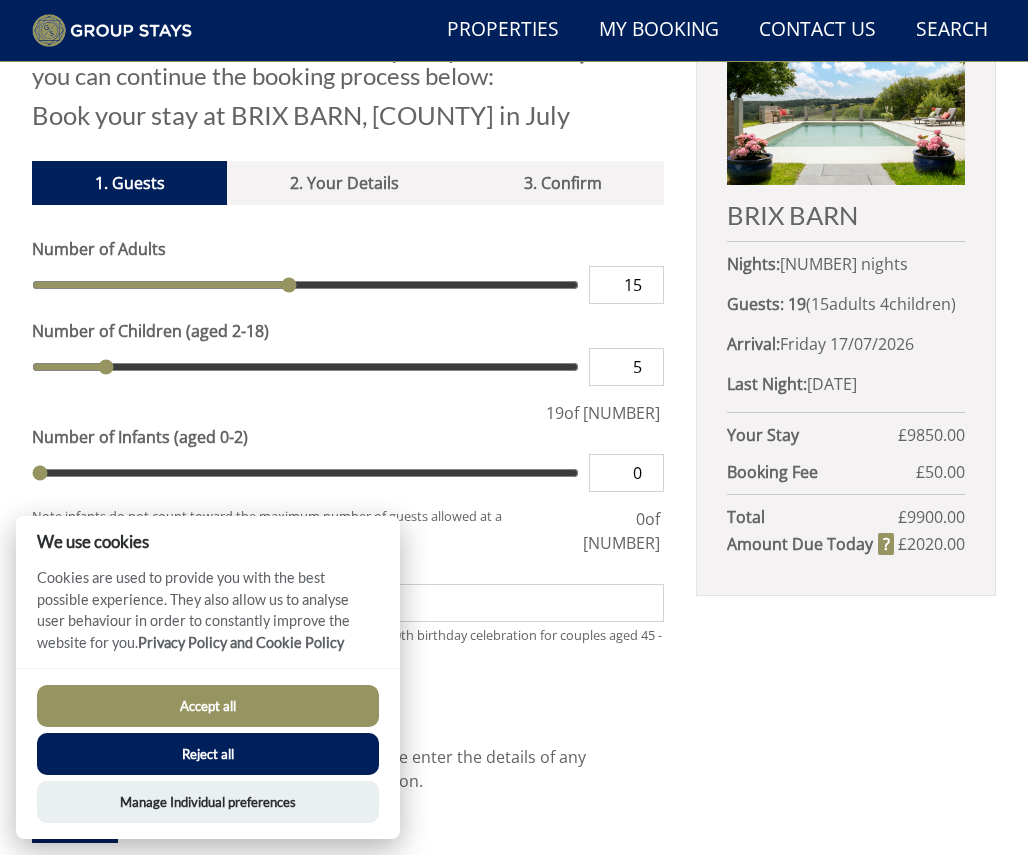 type on "5" 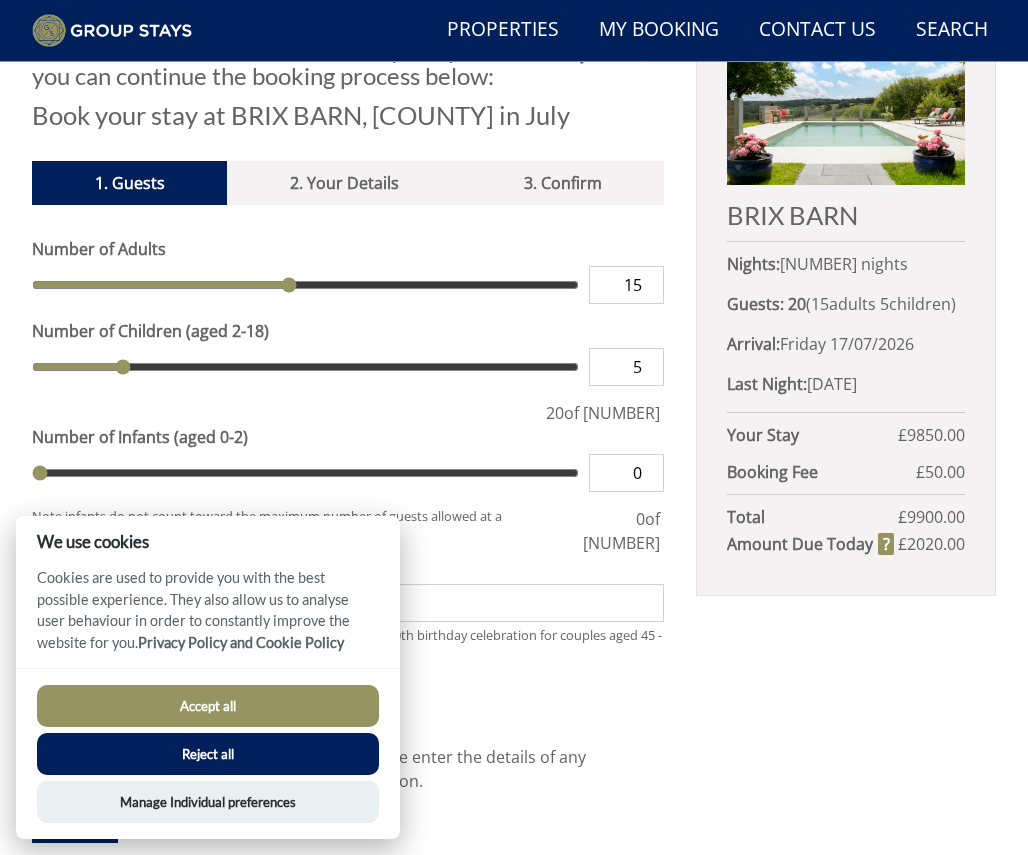 click on "5" at bounding box center (626, 367) 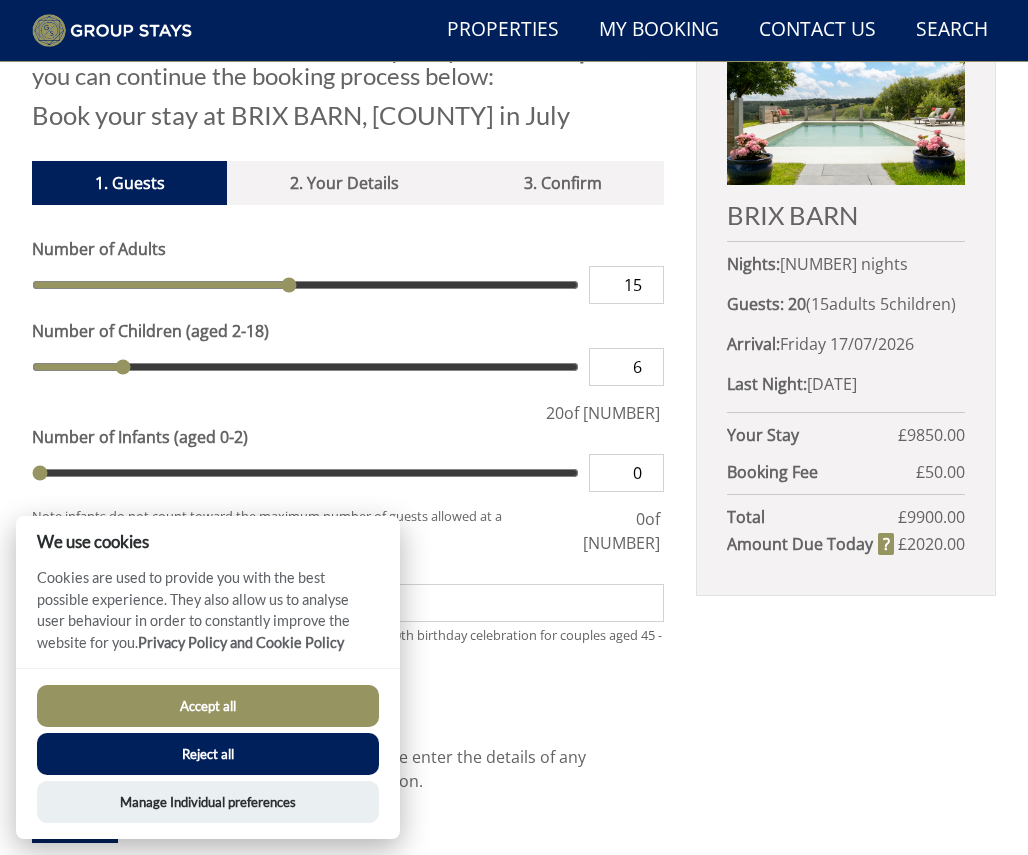 type on "6" 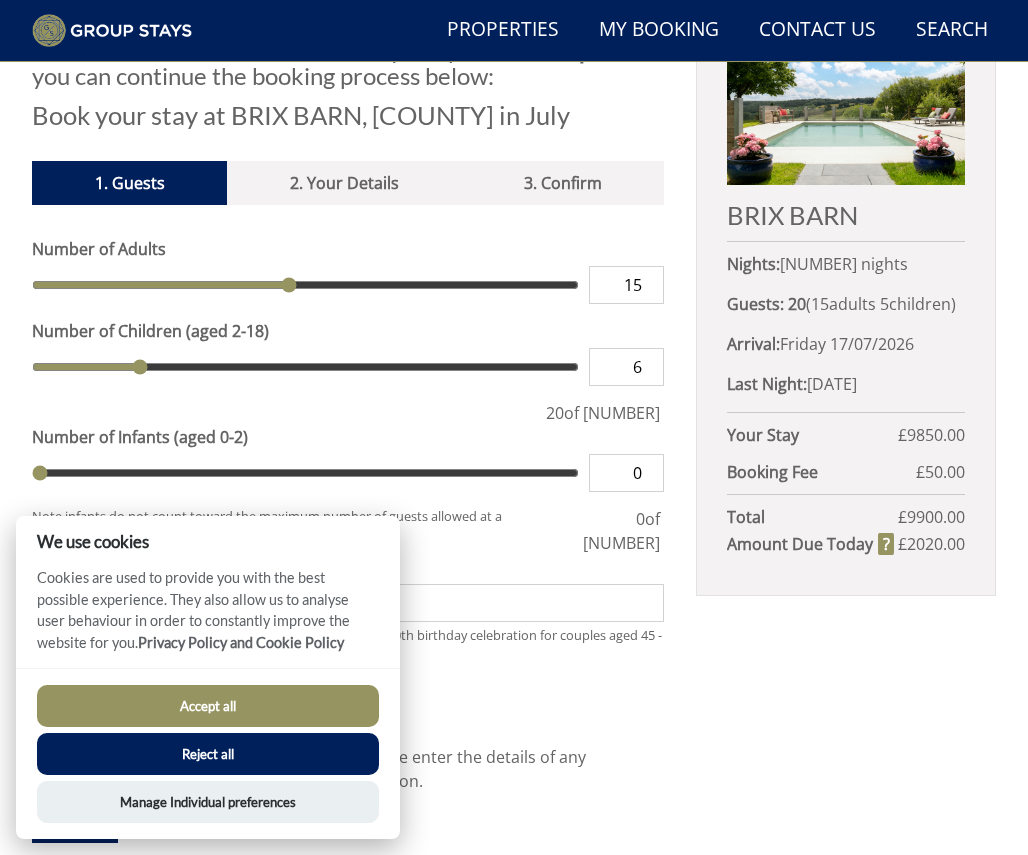 click on "6" at bounding box center [626, 367] 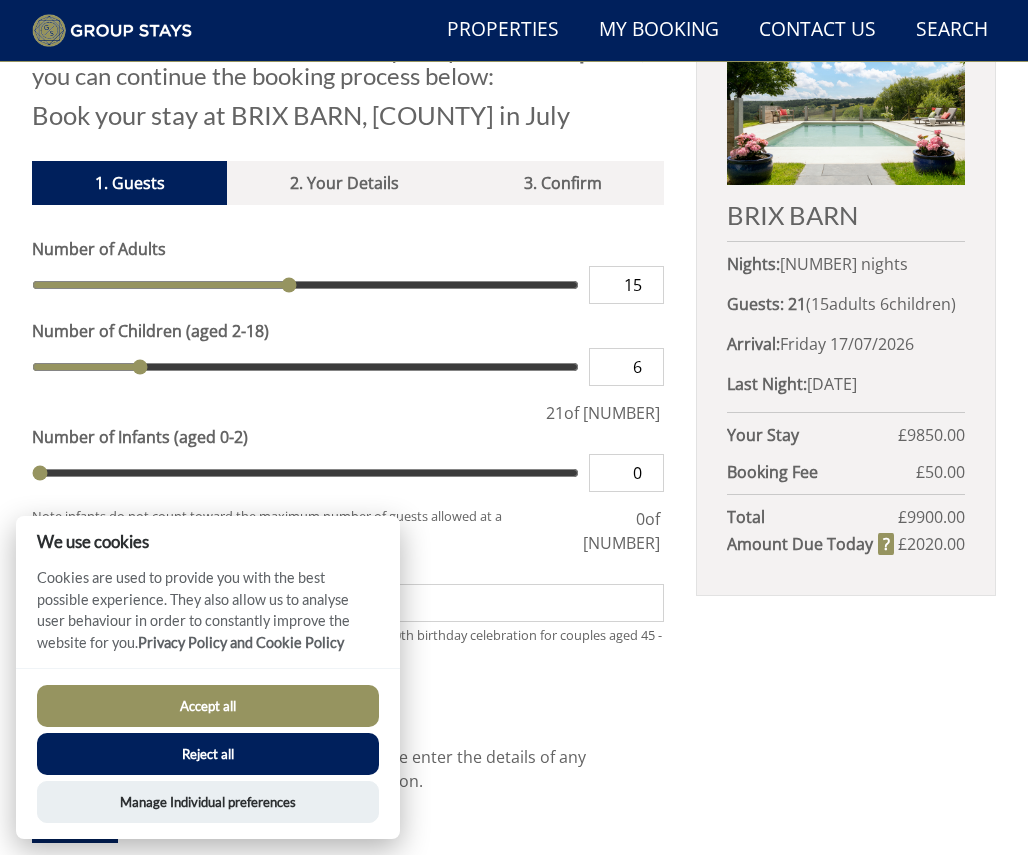 type on "7" 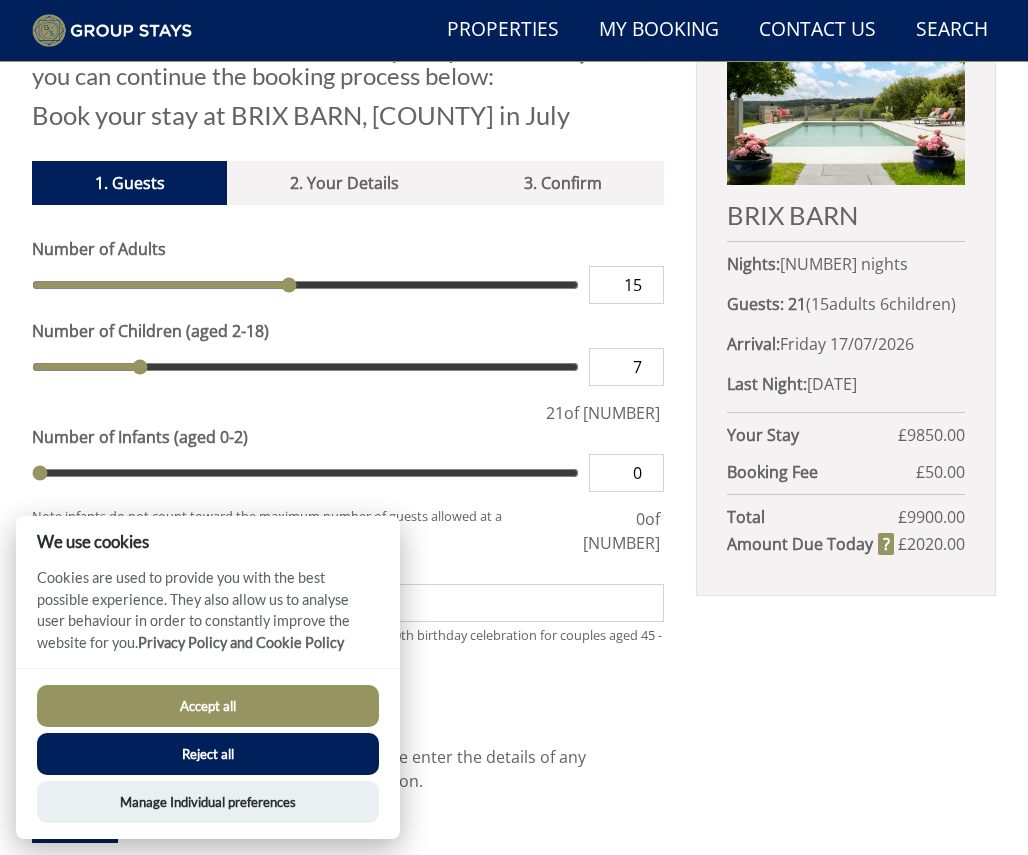 type on "7" 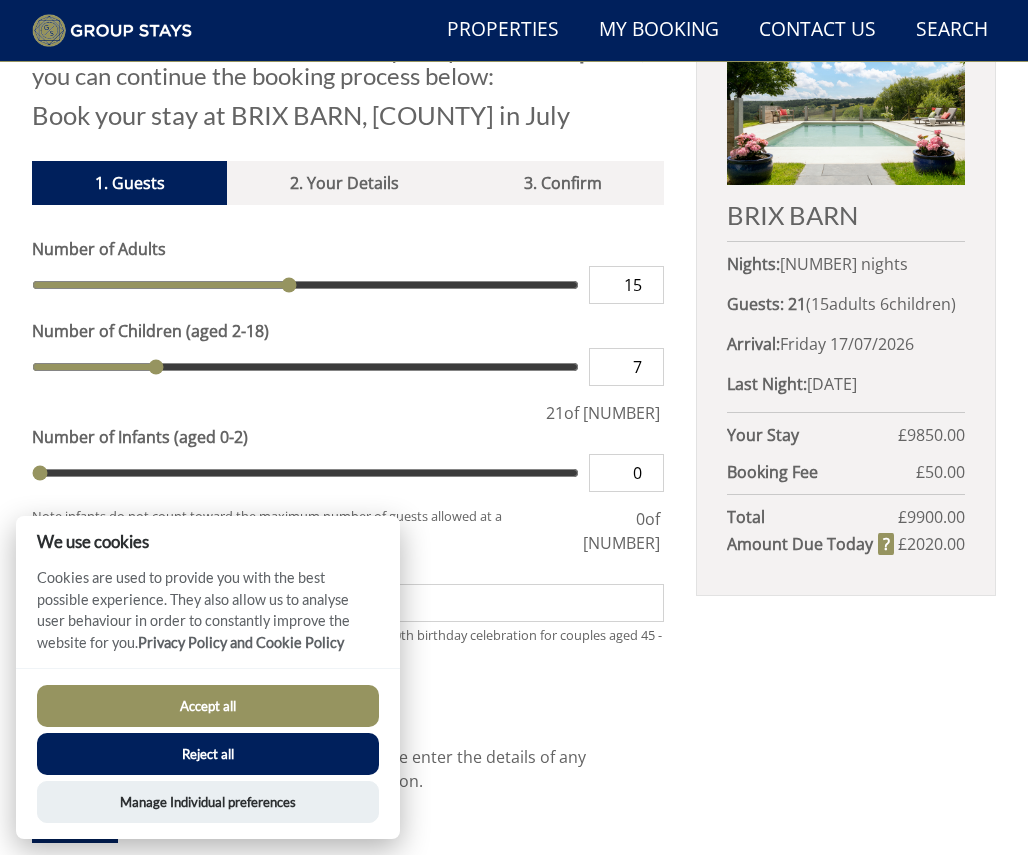 click on "7" at bounding box center (626, 367) 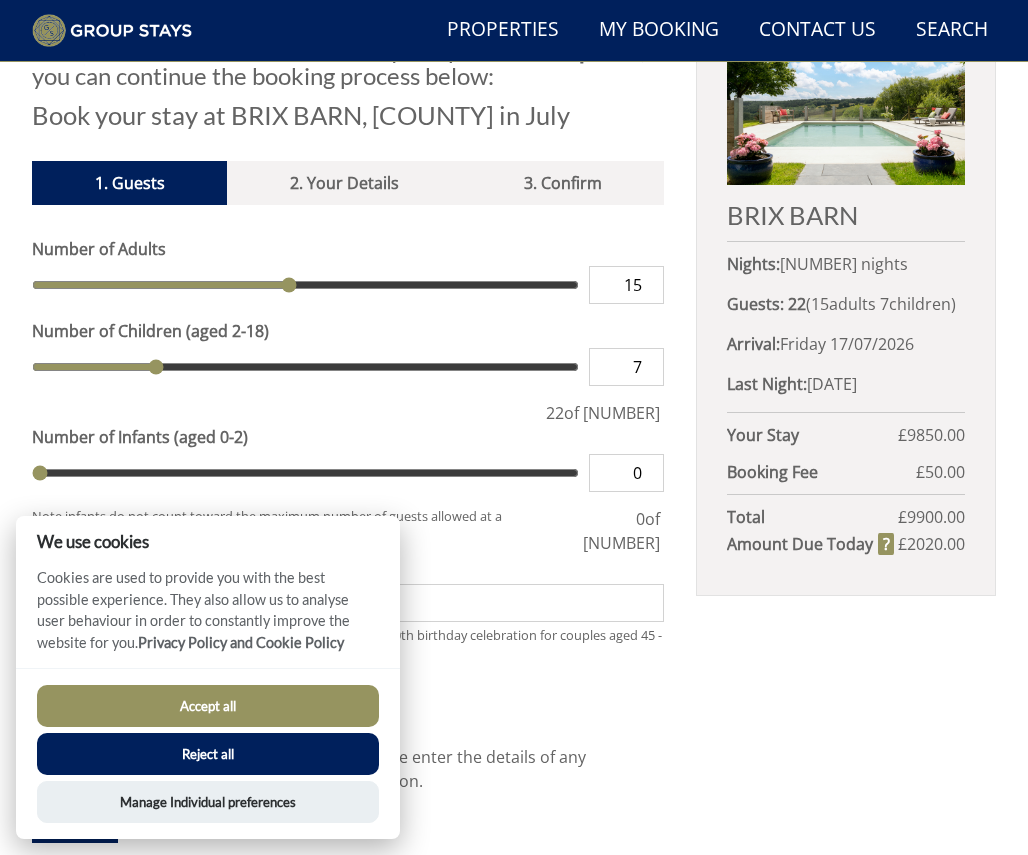 type on "8" 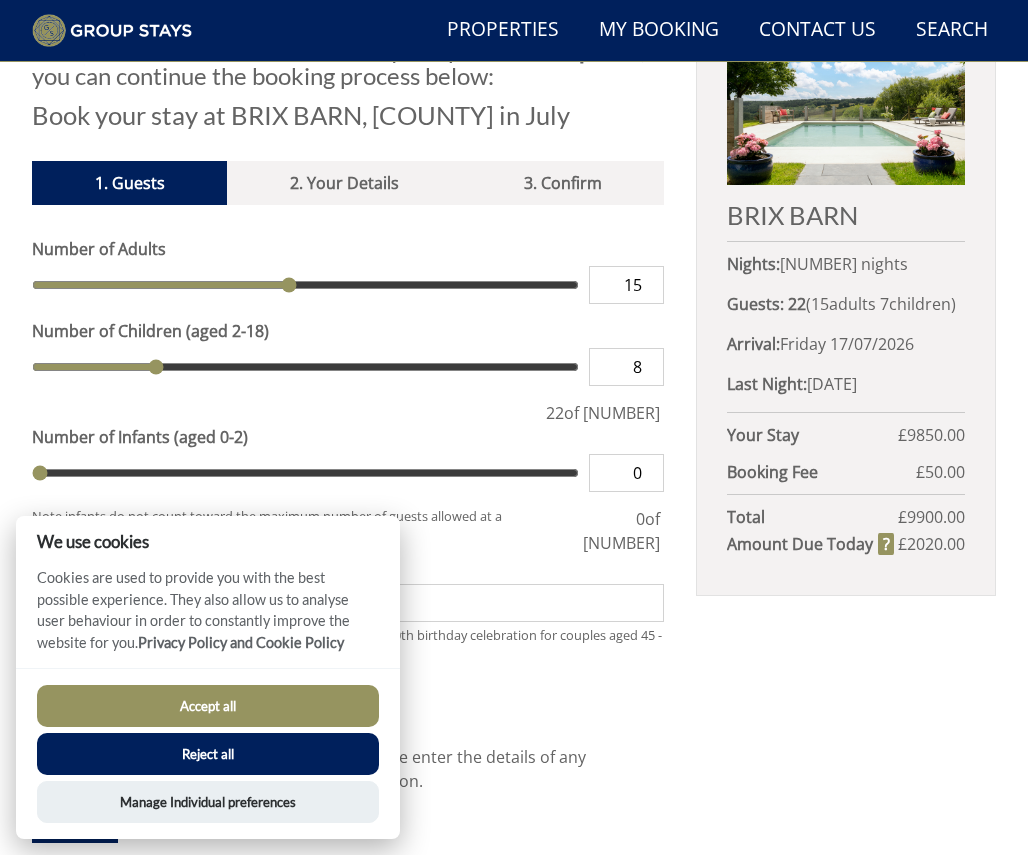 type on "8" 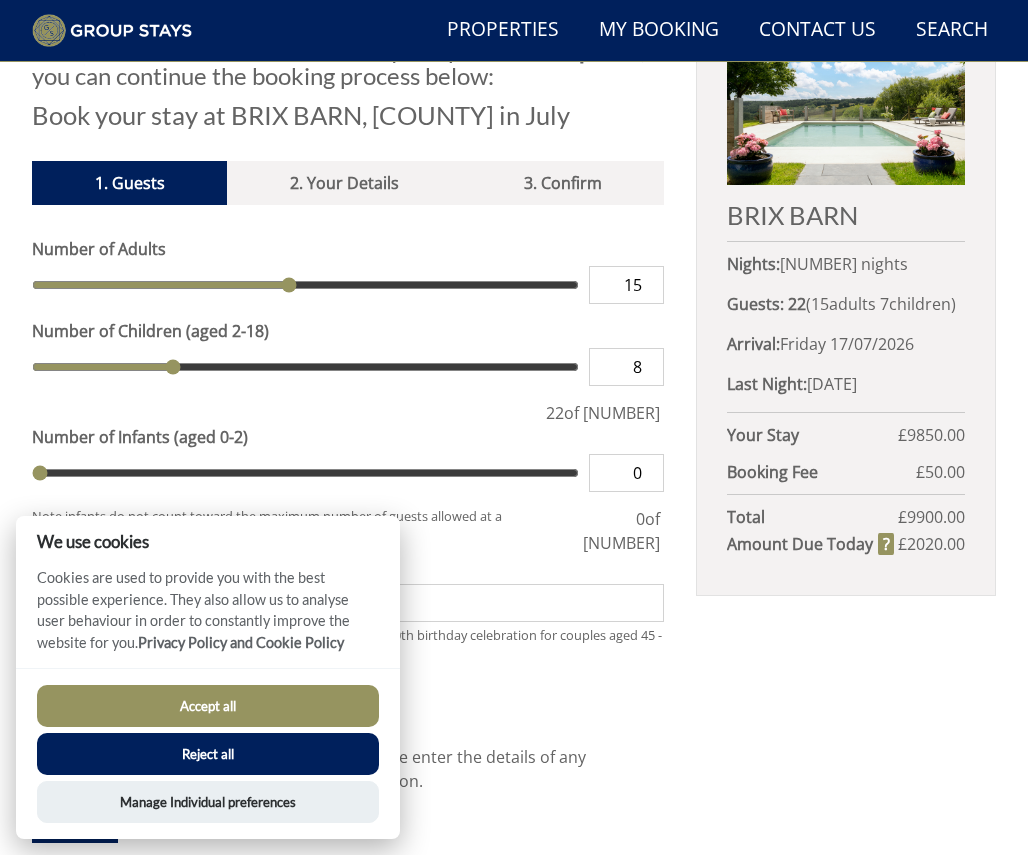 click on "8" at bounding box center (626, 367) 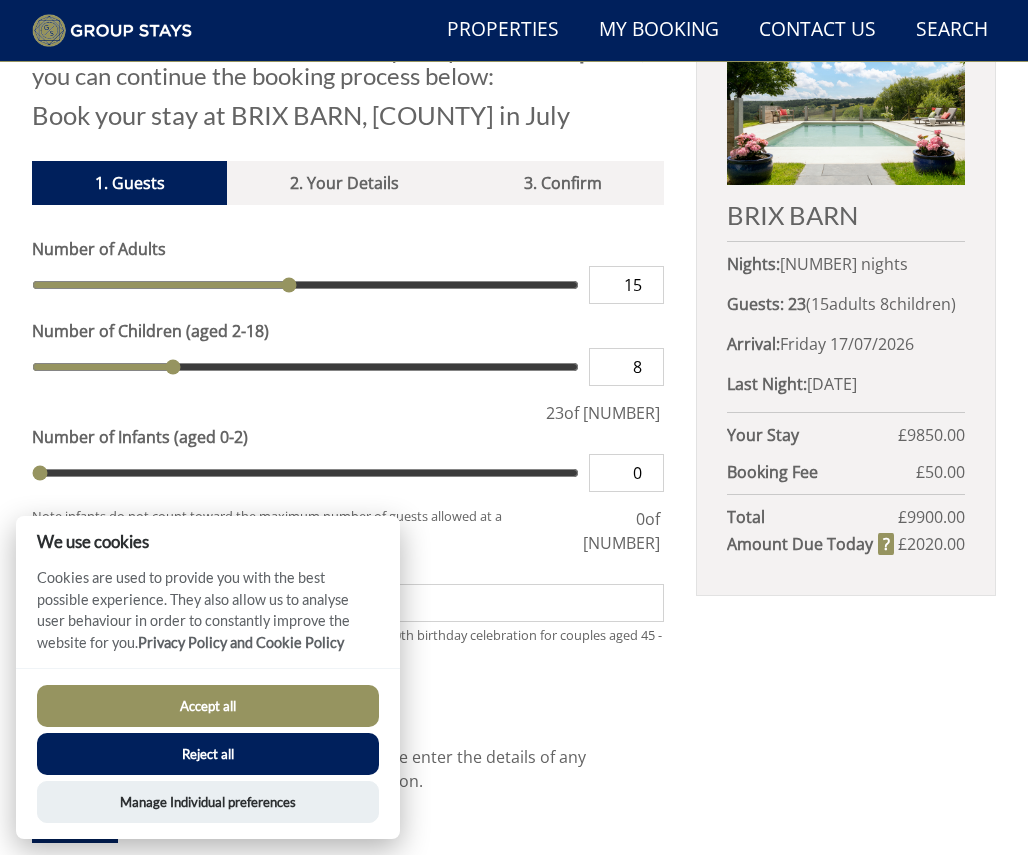 type on "9" 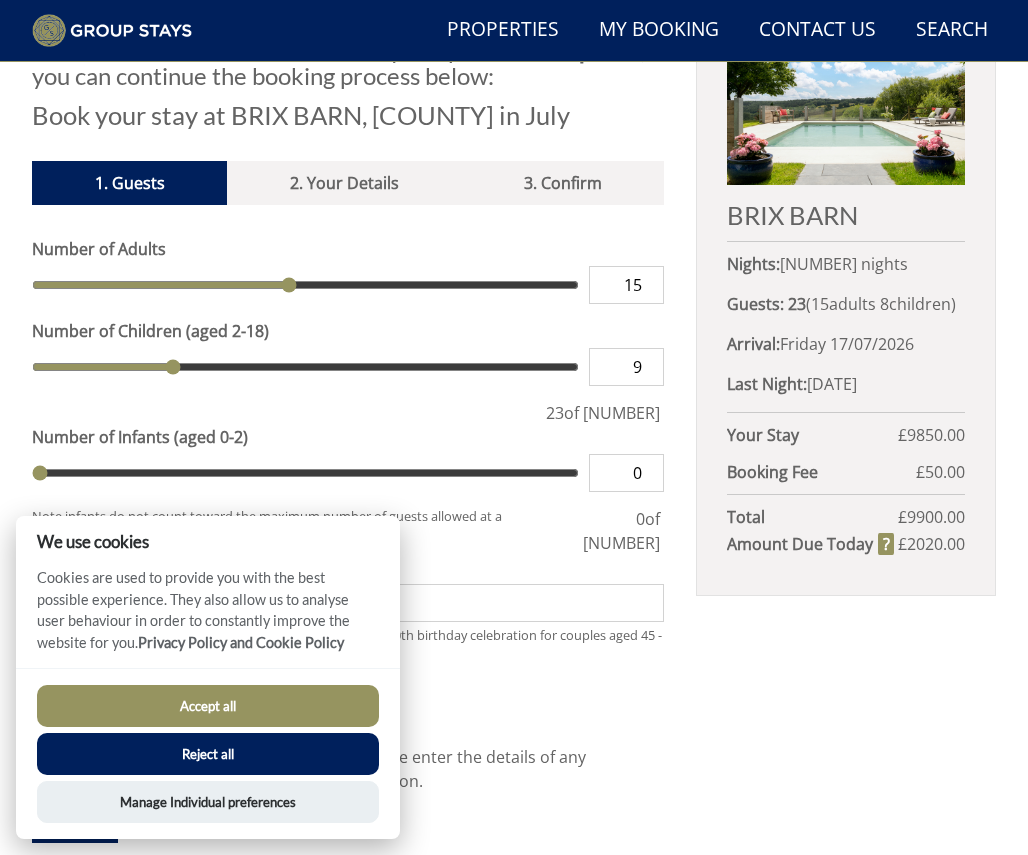 type on "9" 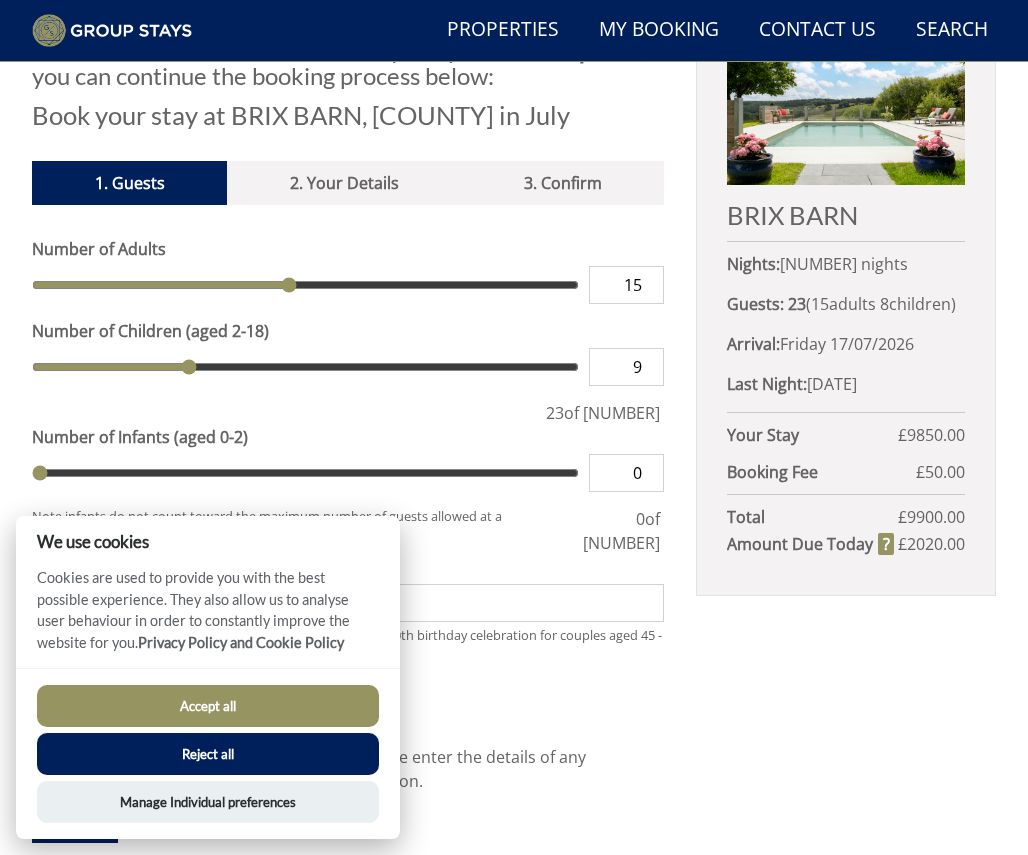 click on "9" at bounding box center [626, 367] 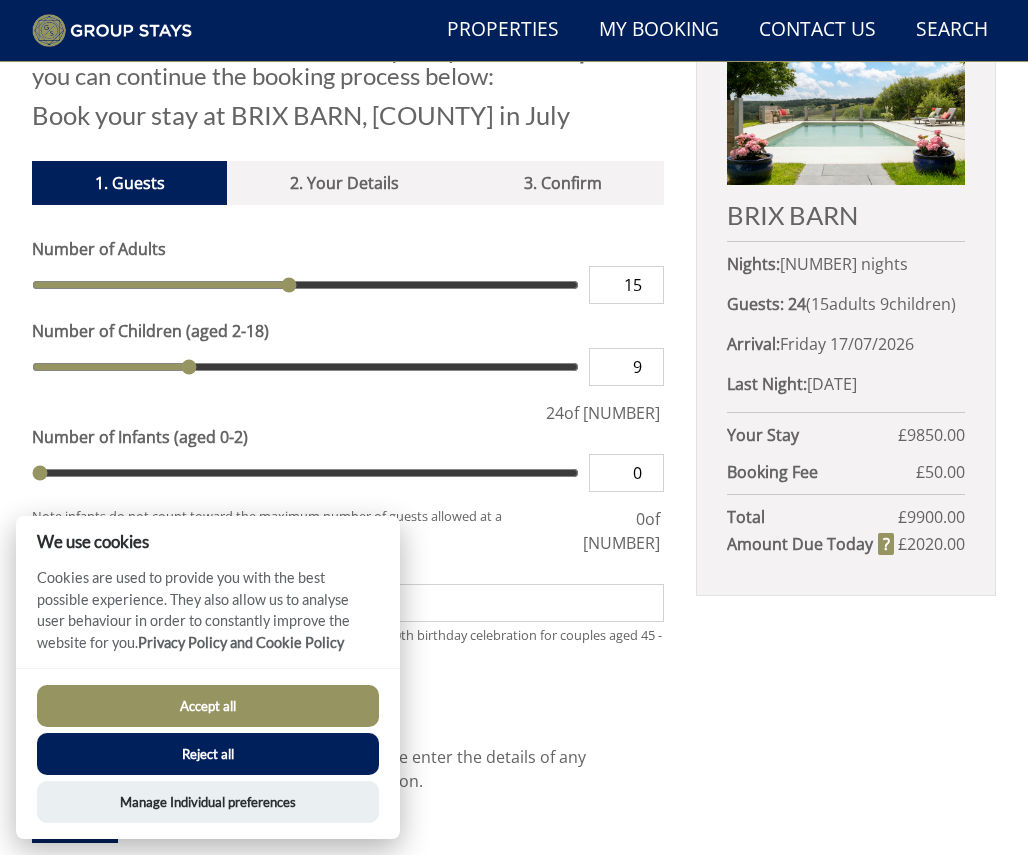 type on "10" 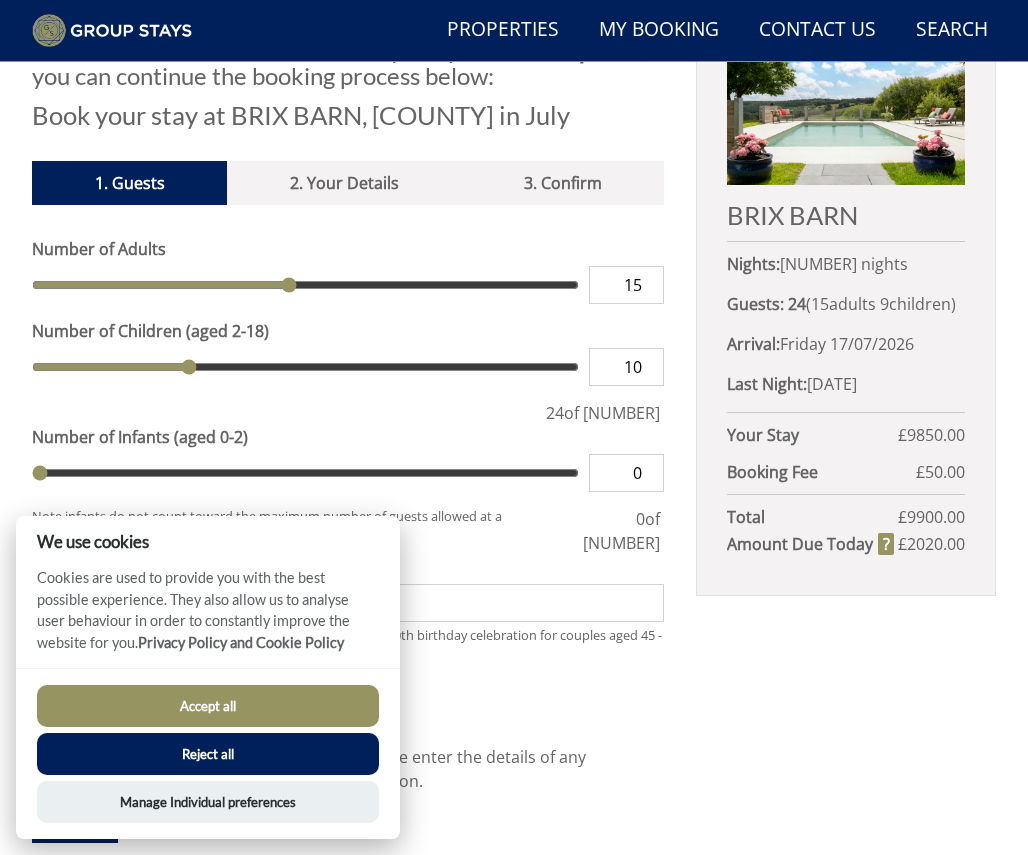 type on "10" 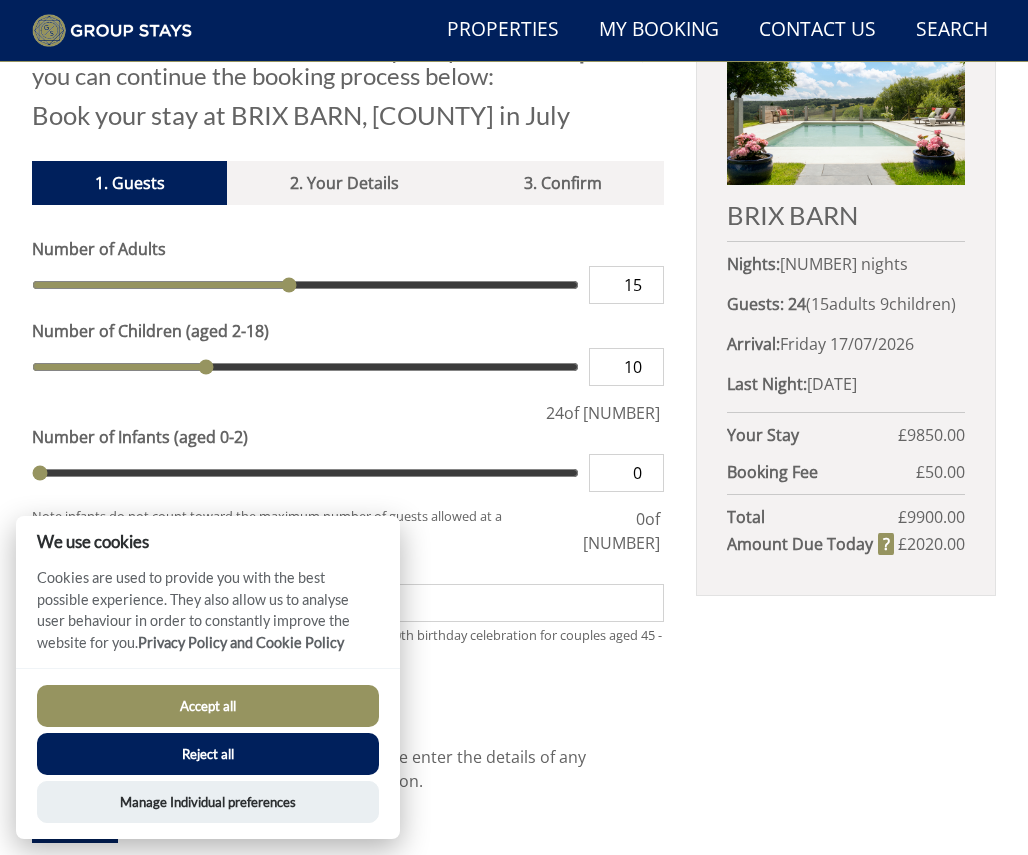 click on "10" at bounding box center [626, 367] 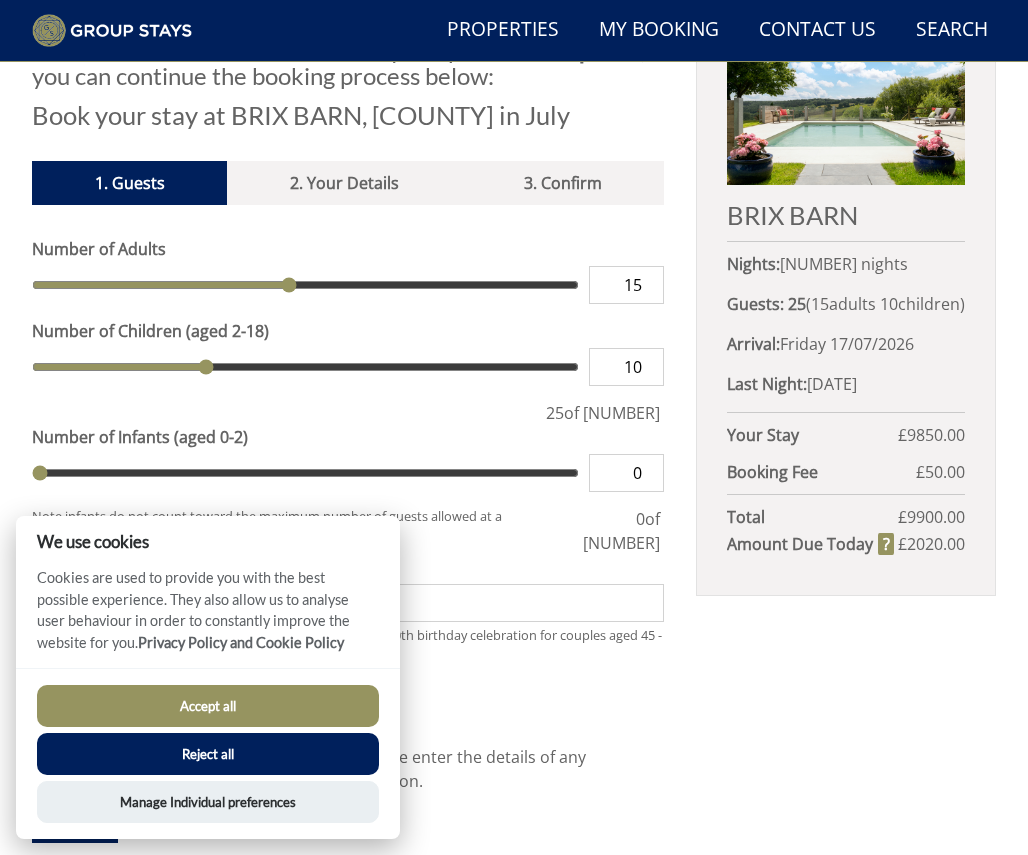 type on "11" 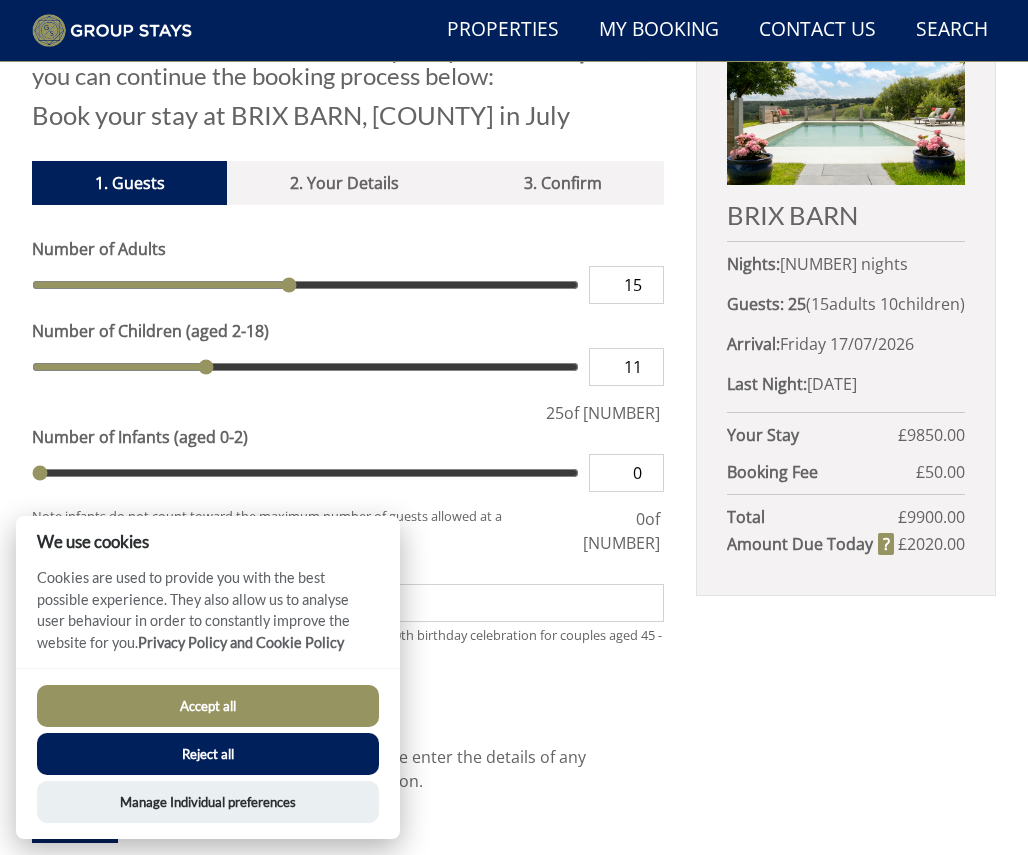 type on "11" 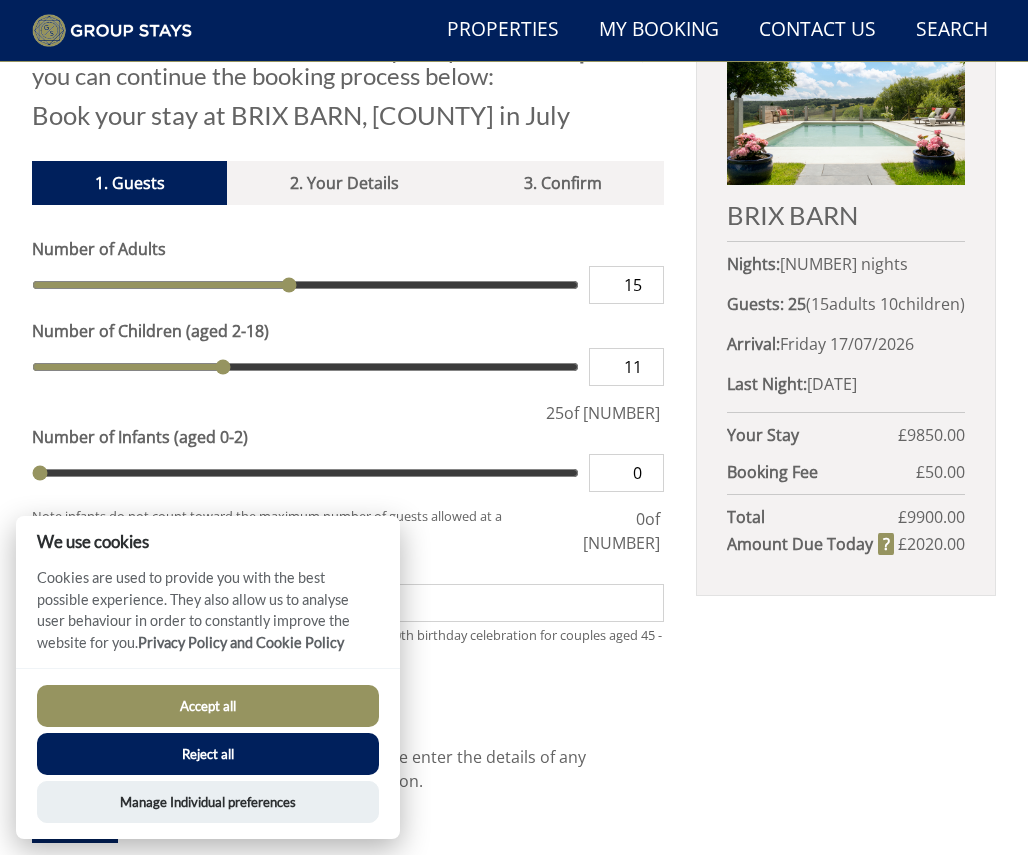 click on "11" at bounding box center (626, 367) 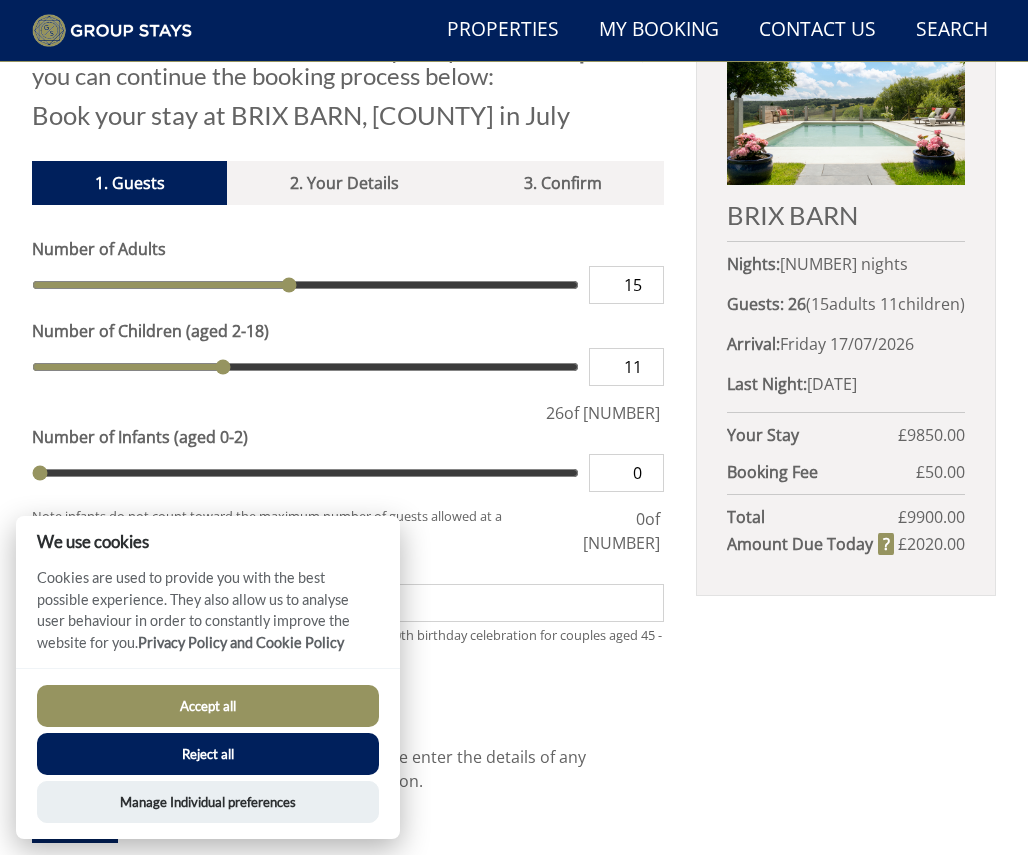 type on "12" 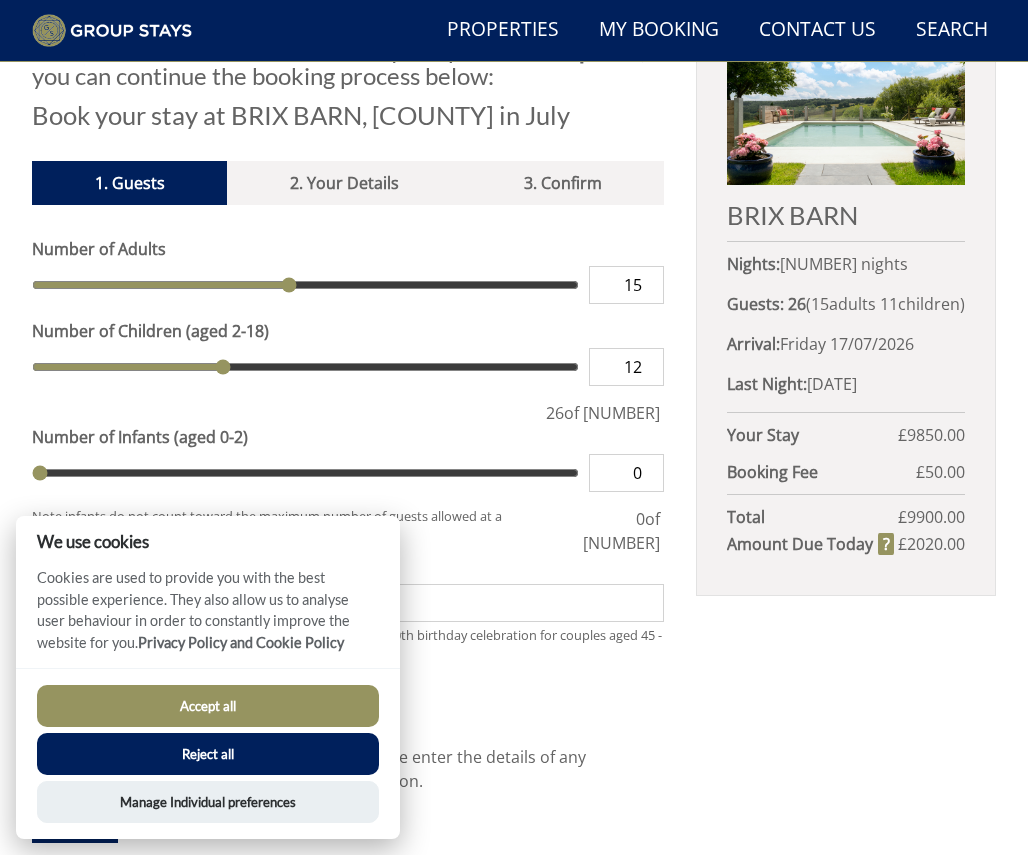 type on "12" 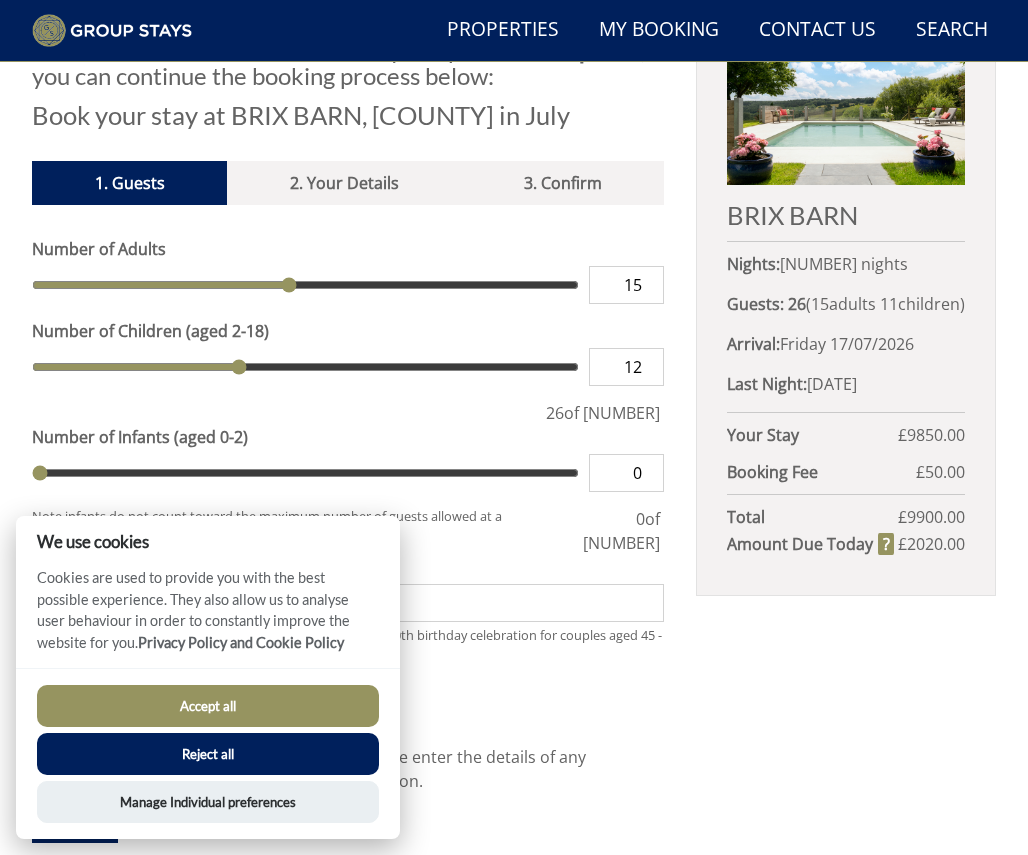 click on "12" at bounding box center [626, 367] 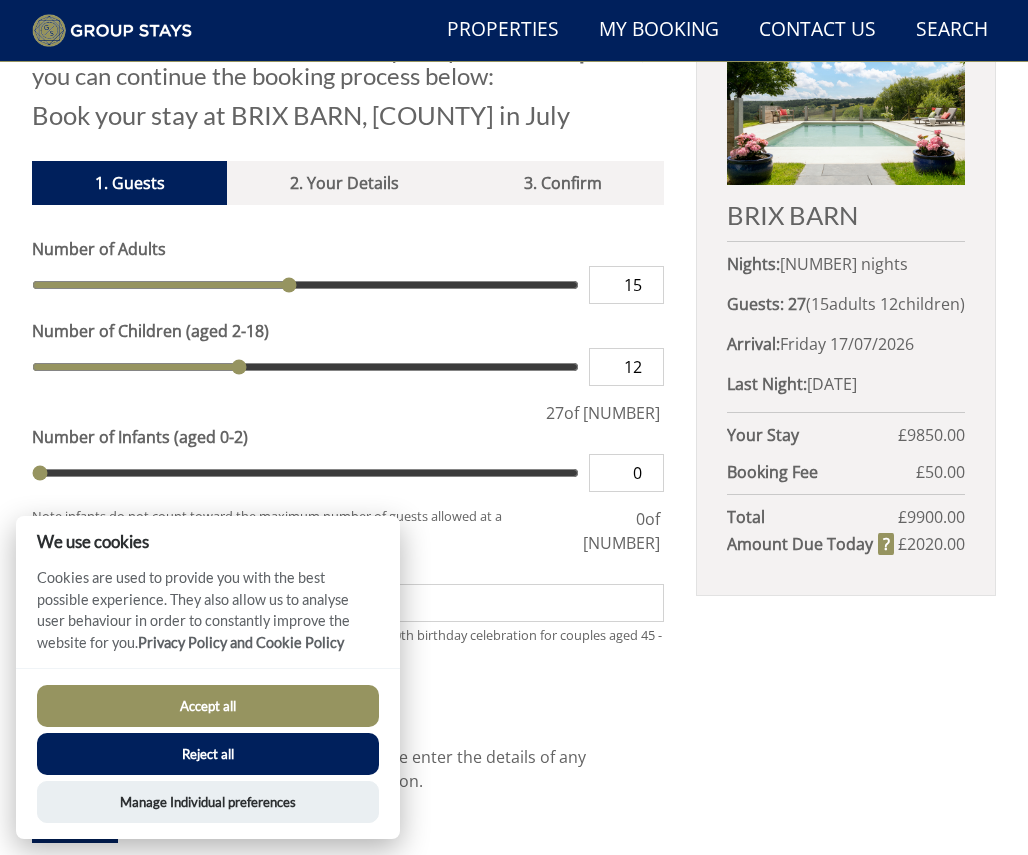 type on "13" 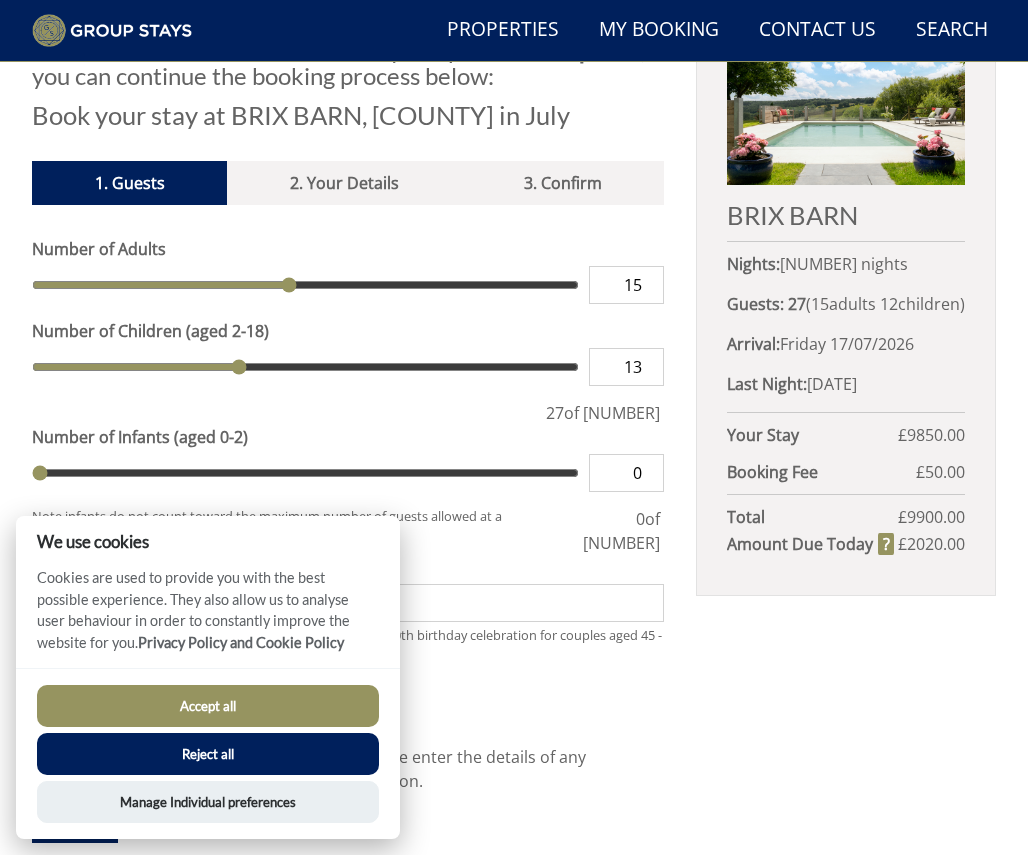 type on "13" 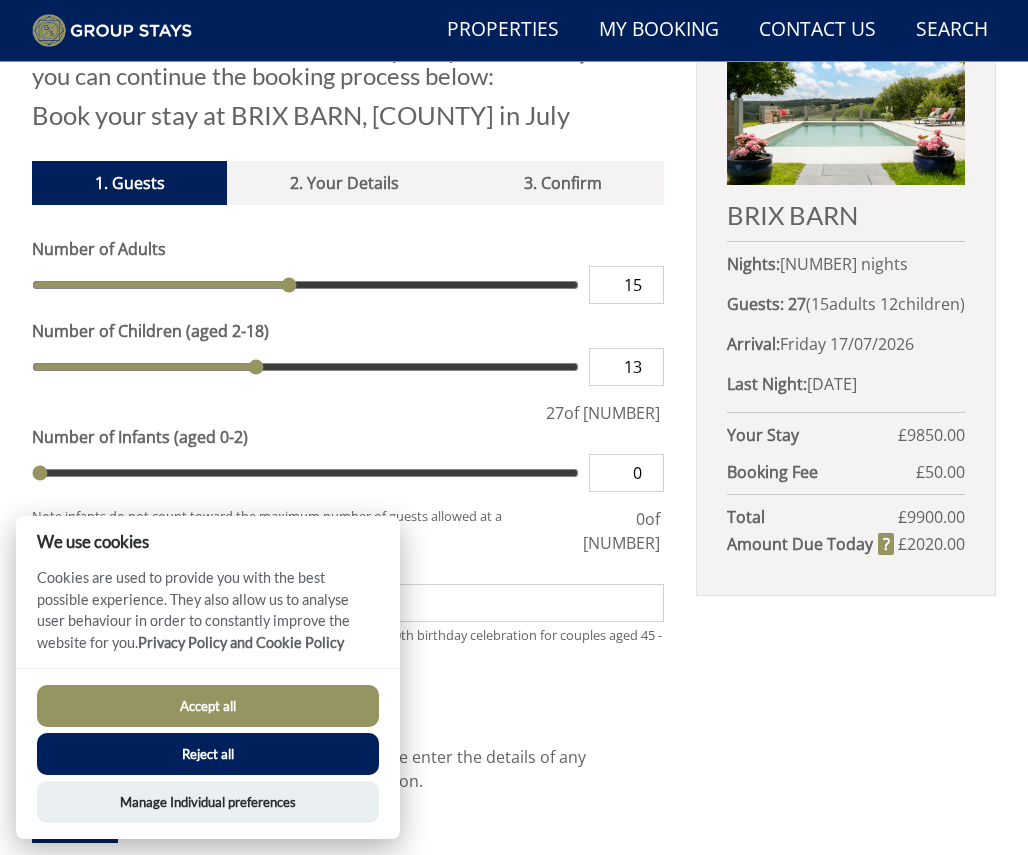 click on "13" at bounding box center (626, 367) 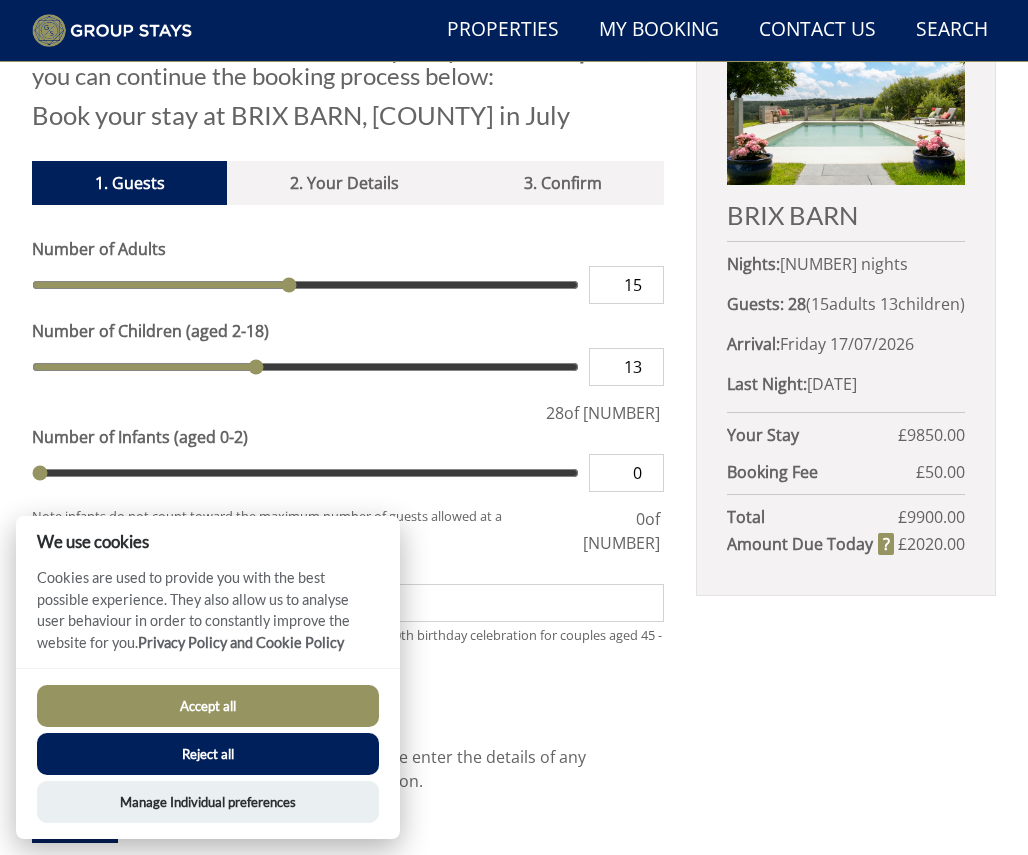 click on "Accept all" at bounding box center (208, 706) 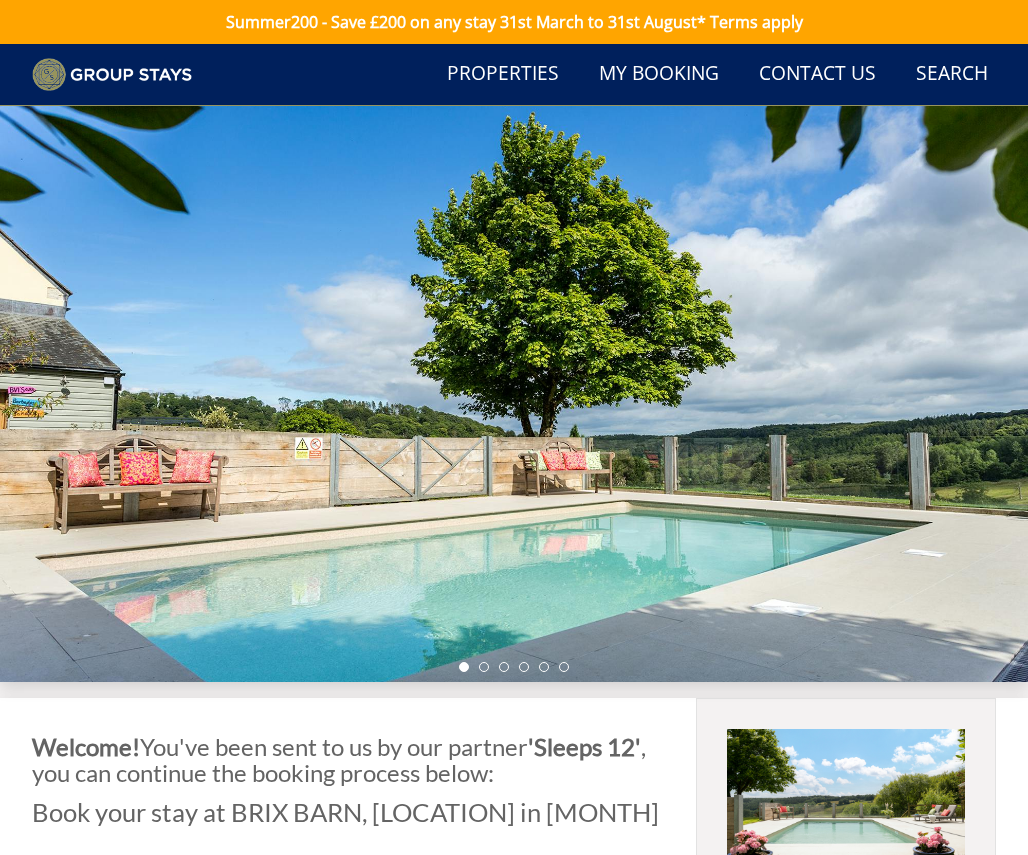 scroll, scrollTop: 697, scrollLeft: 0, axis: vertical 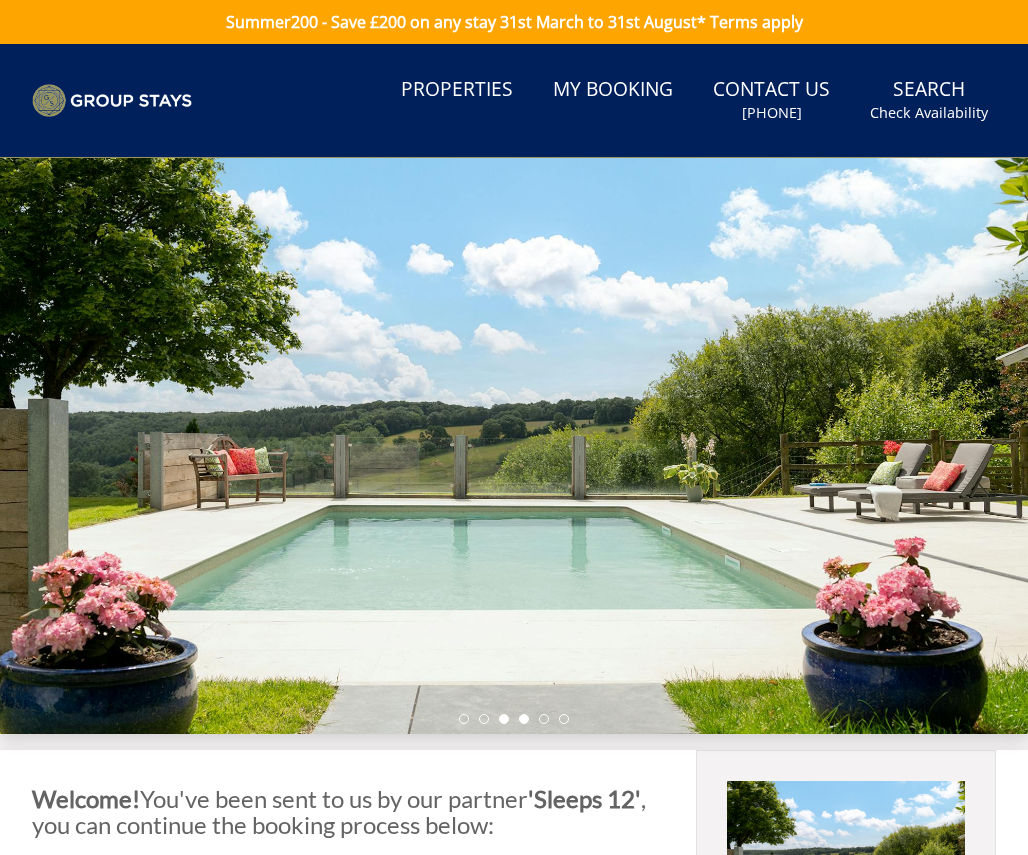 click at bounding box center (524, 719) 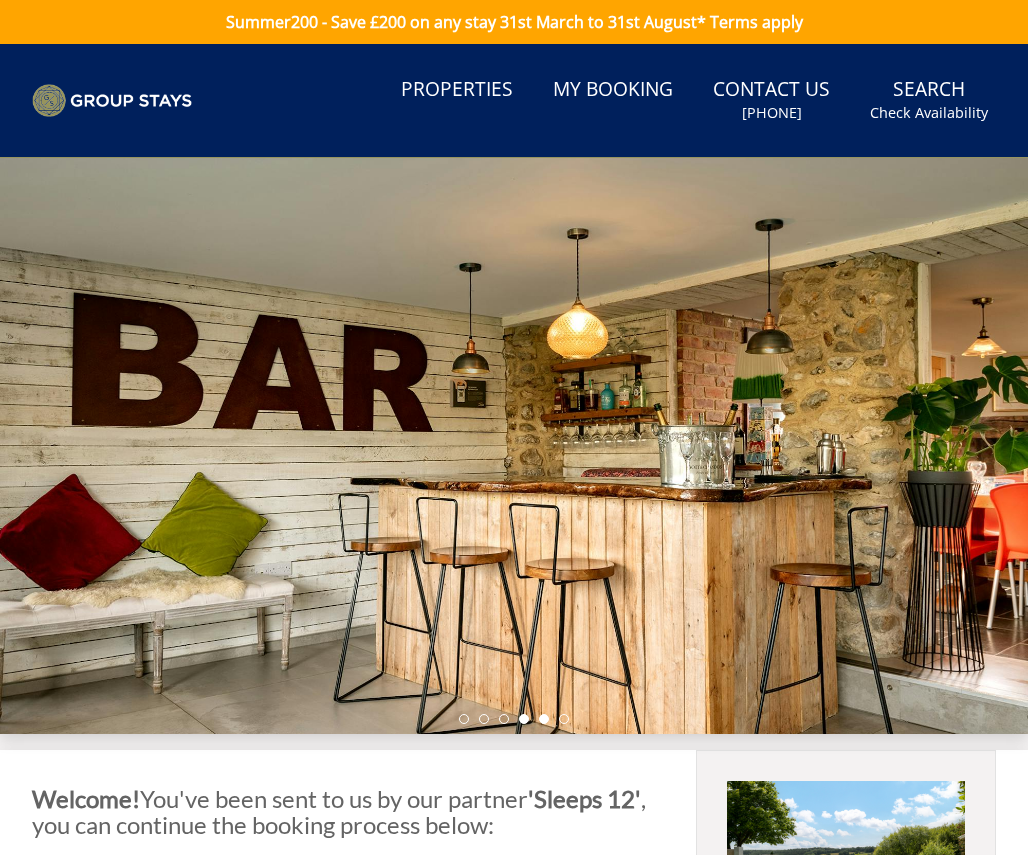 click at bounding box center (544, 719) 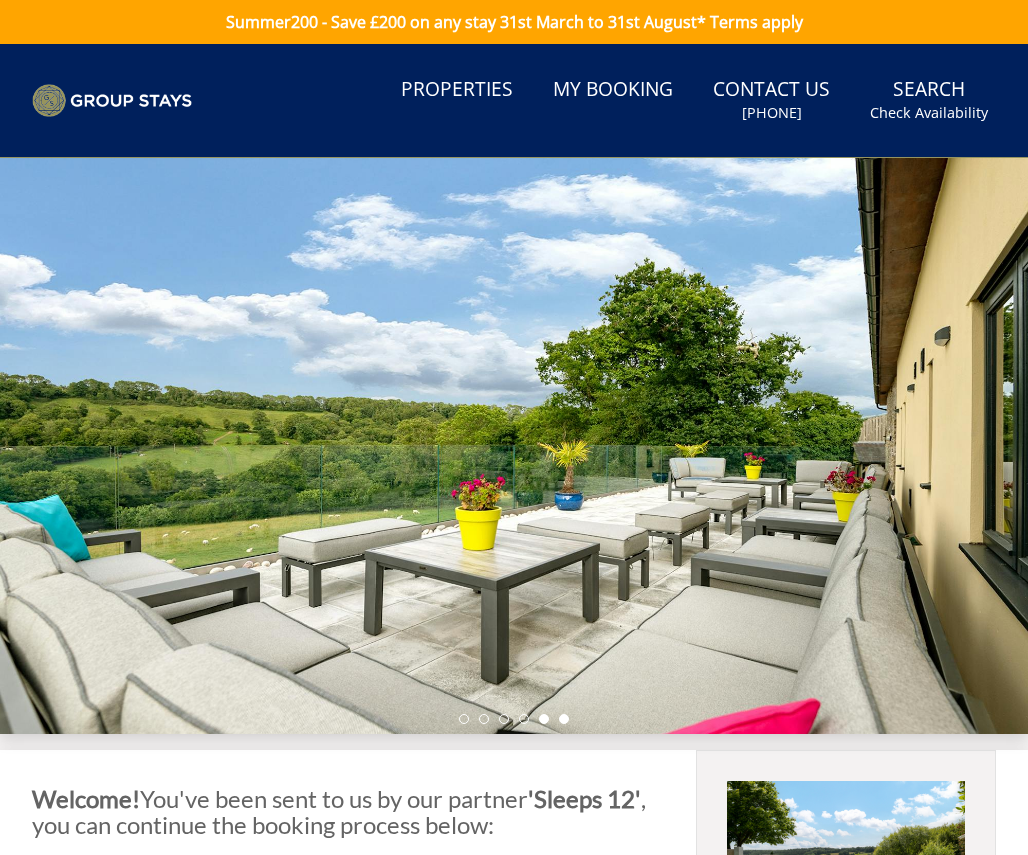 click at bounding box center (564, 719) 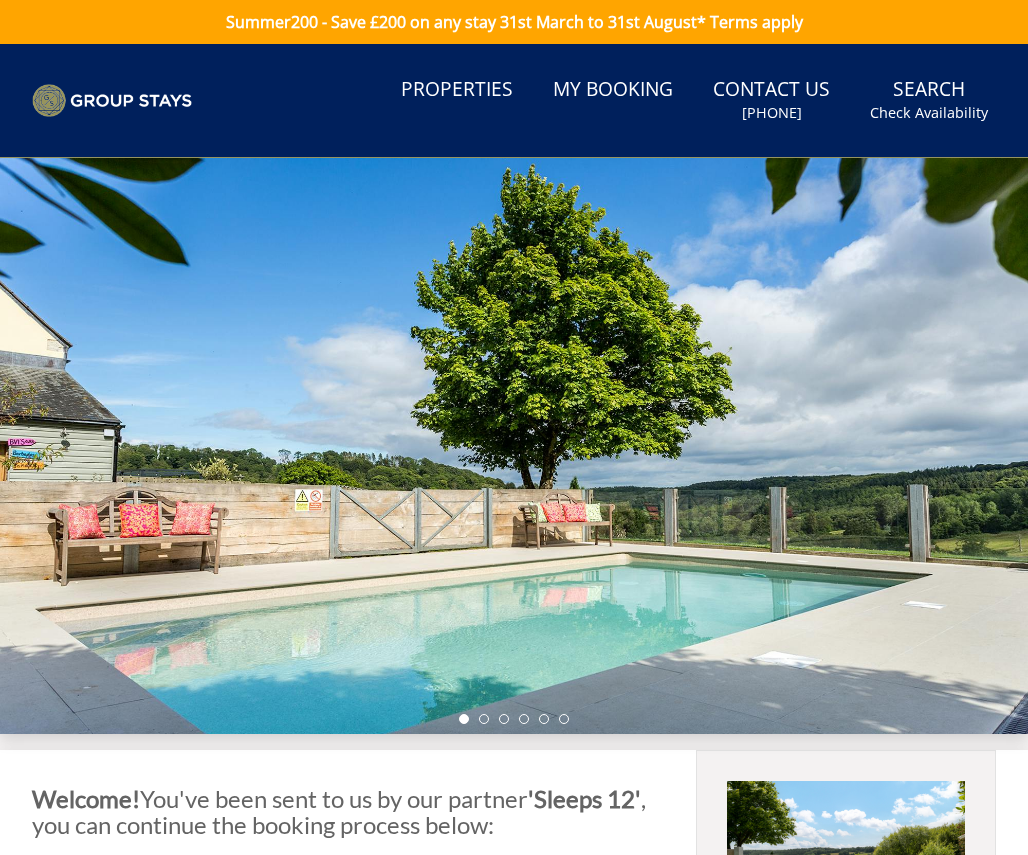 scroll, scrollTop: 0, scrollLeft: 0, axis: both 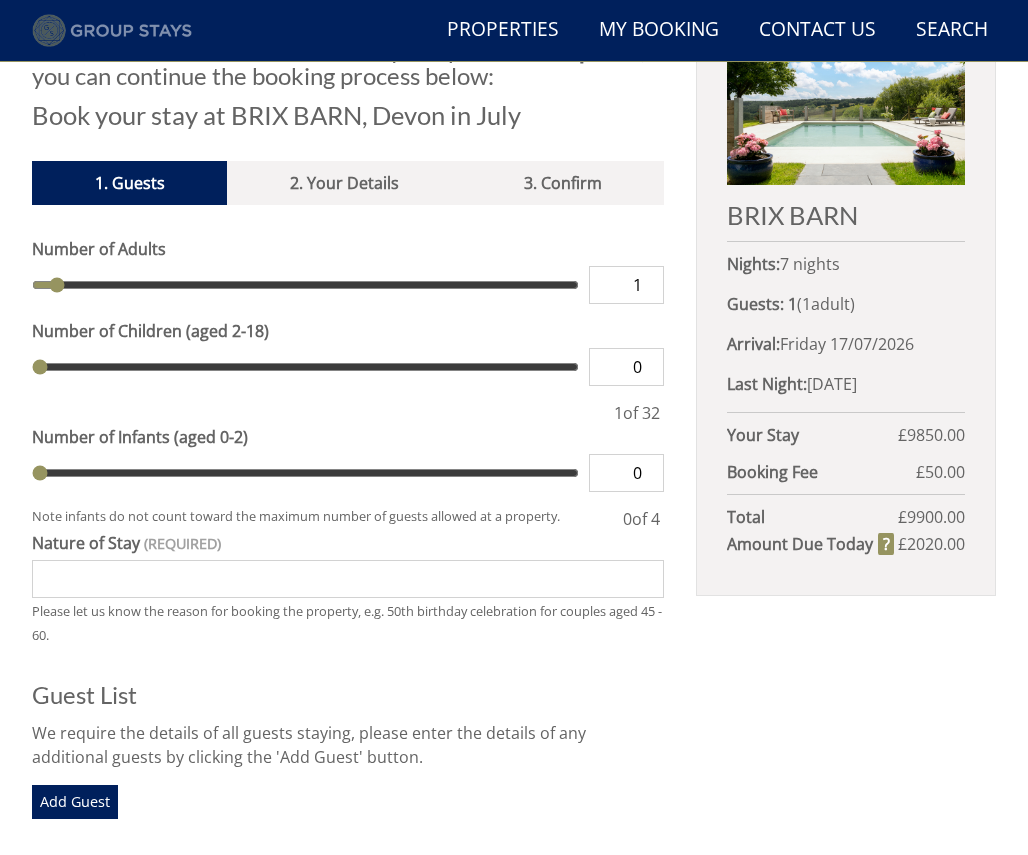 click at bounding box center (112, 31) 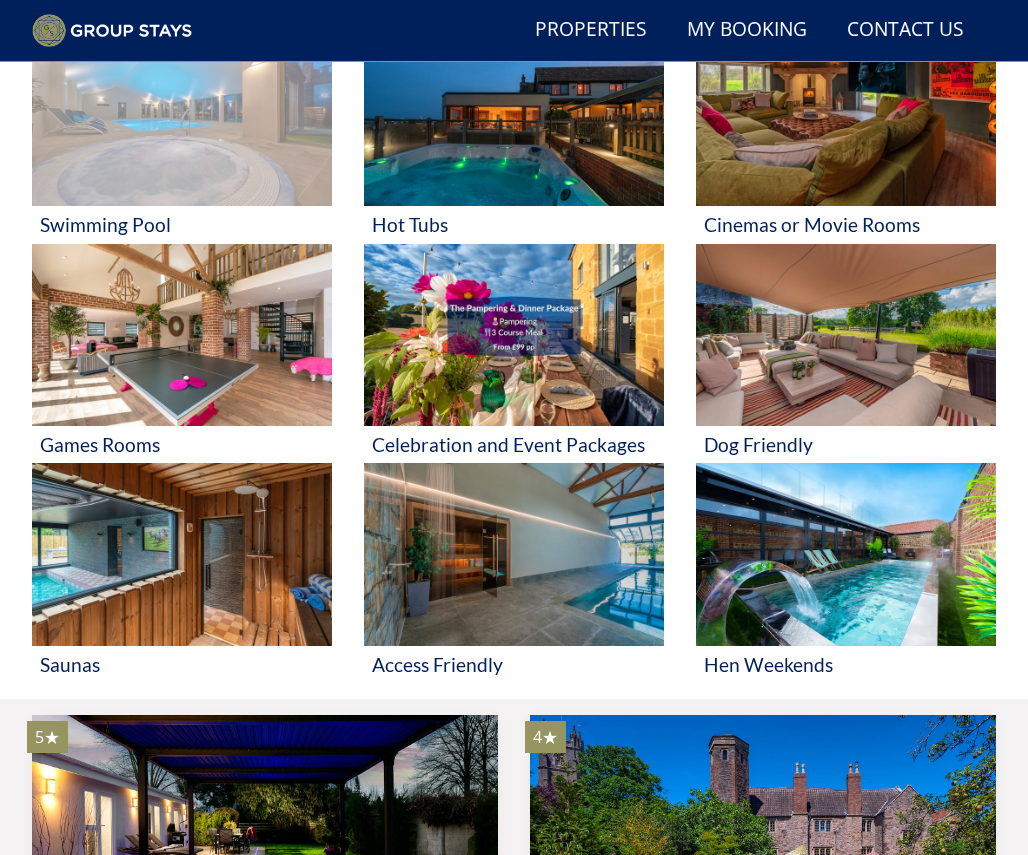 scroll, scrollTop: 824, scrollLeft: 0, axis: vertical 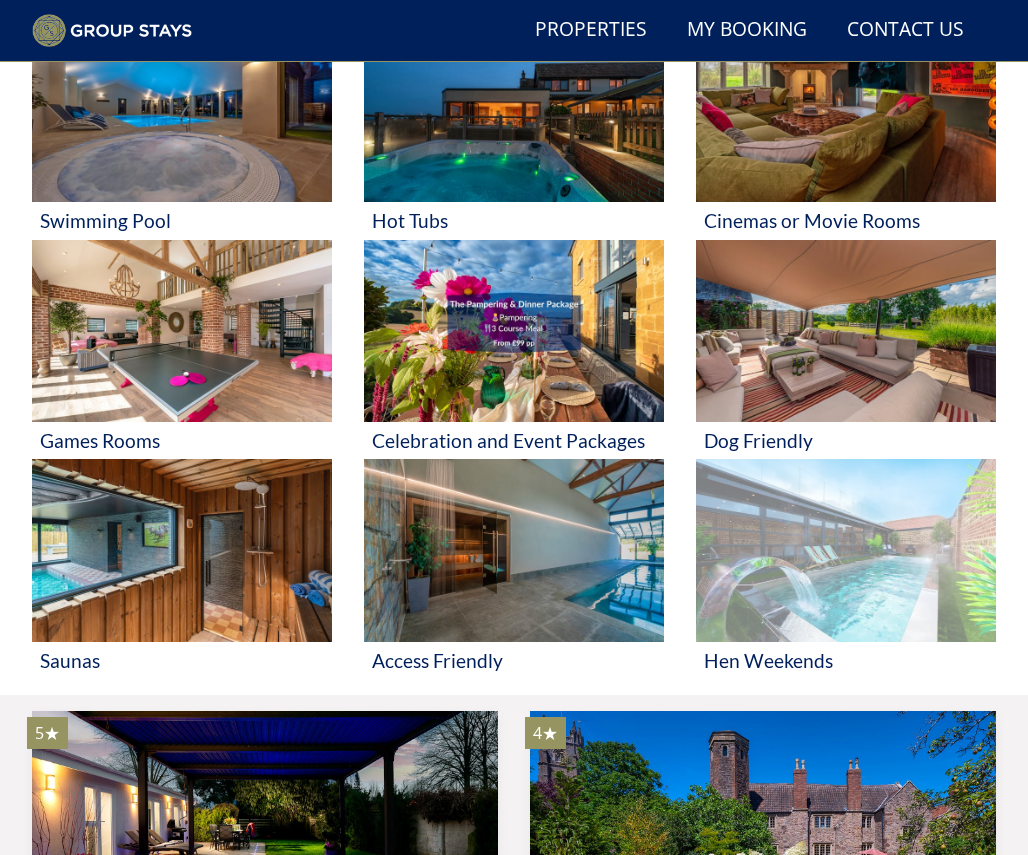 click at bounding box center (846, 550) 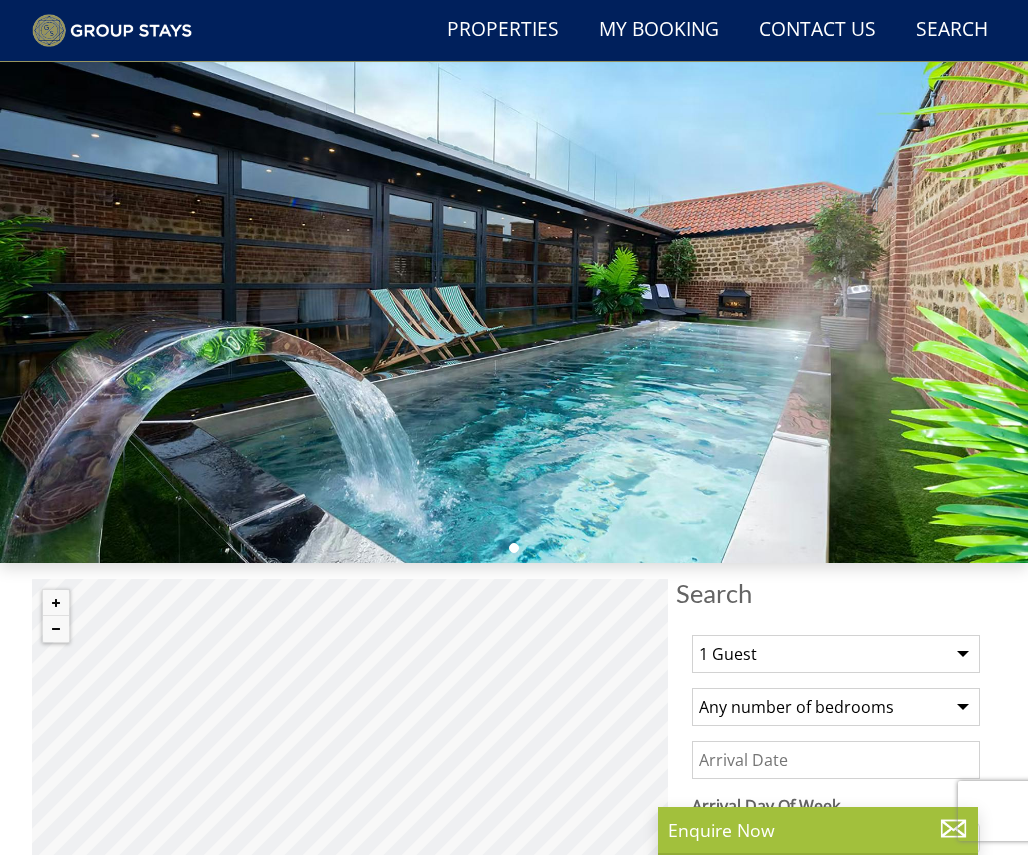 scroll, scrollTop: 142, scrollLeft: 0, axis: vertical 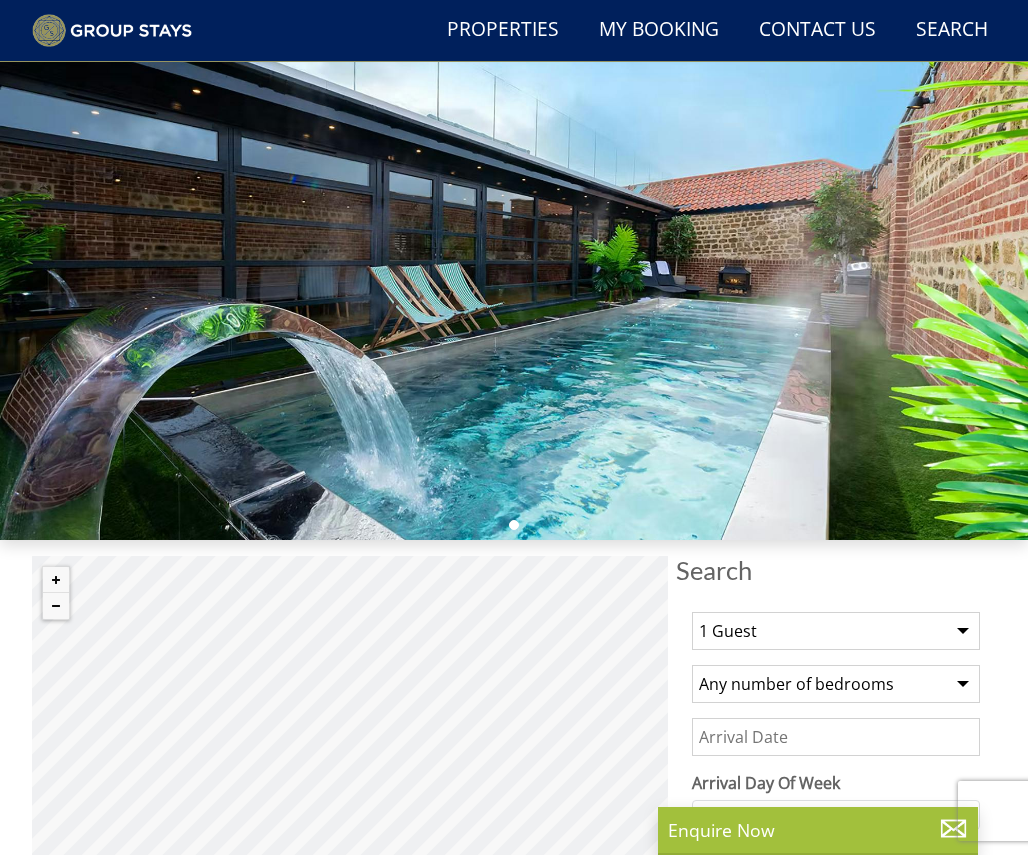 select on "27" 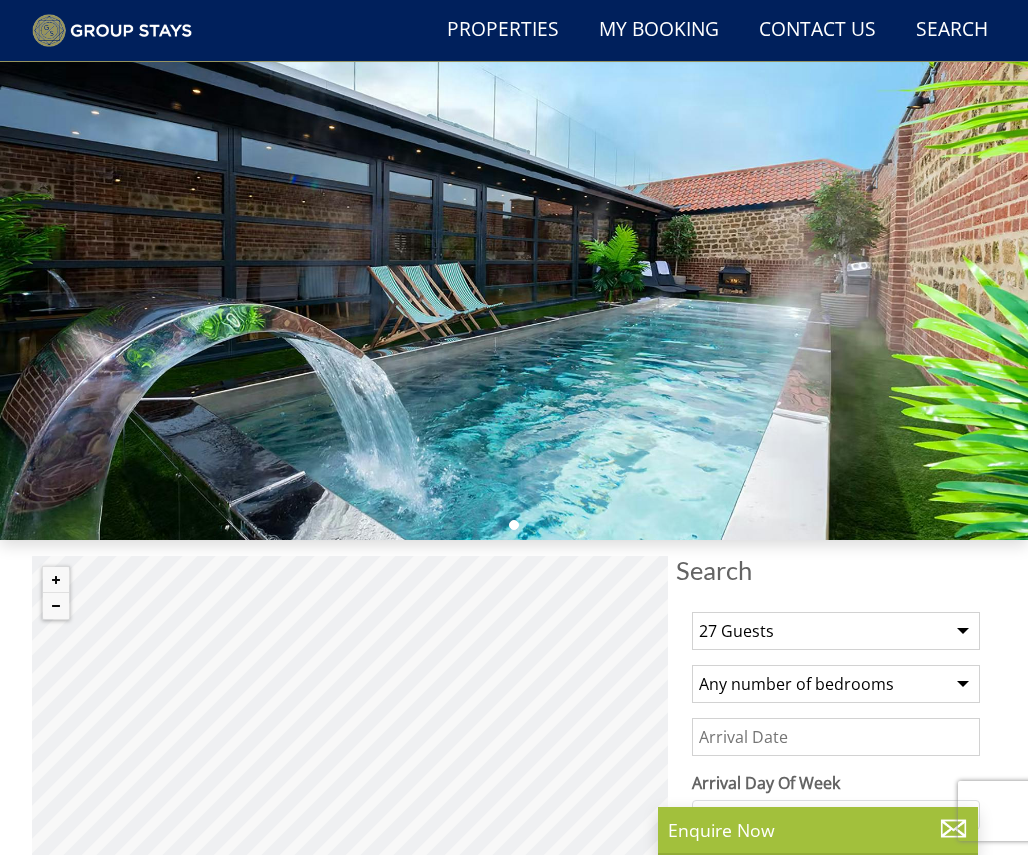 select on "12" 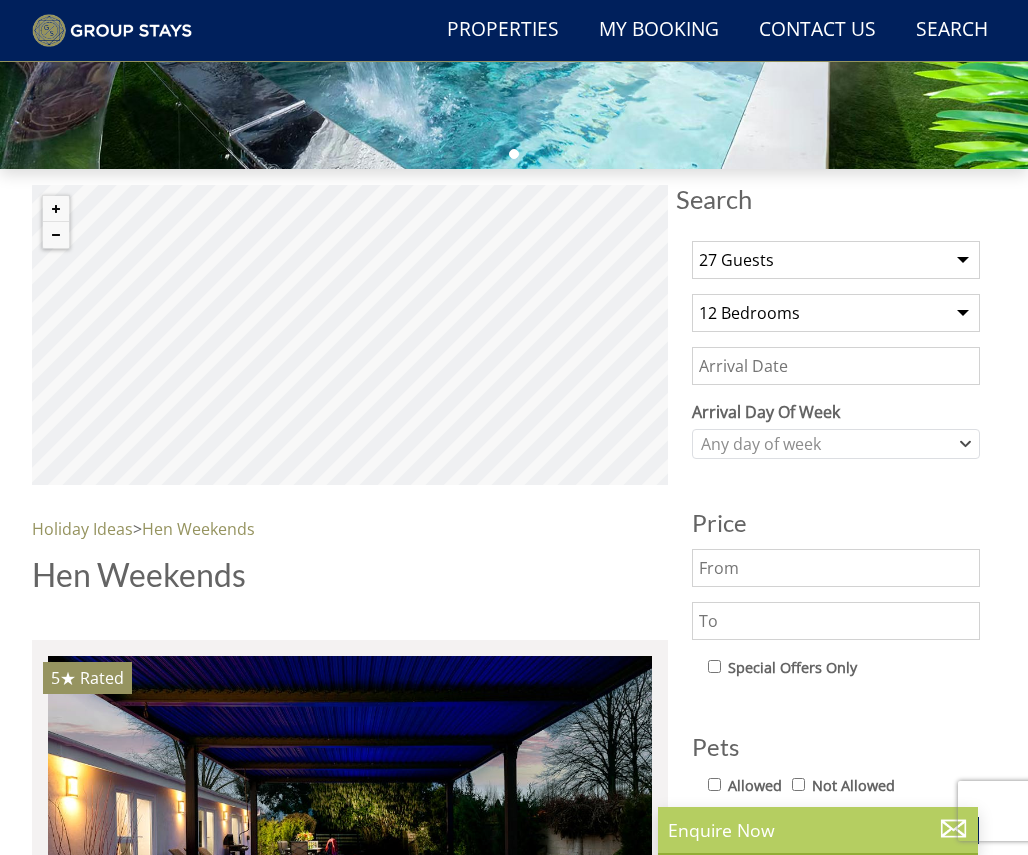 scroll, scrollTop: 719, scrollLeft: 0, axis: vertical 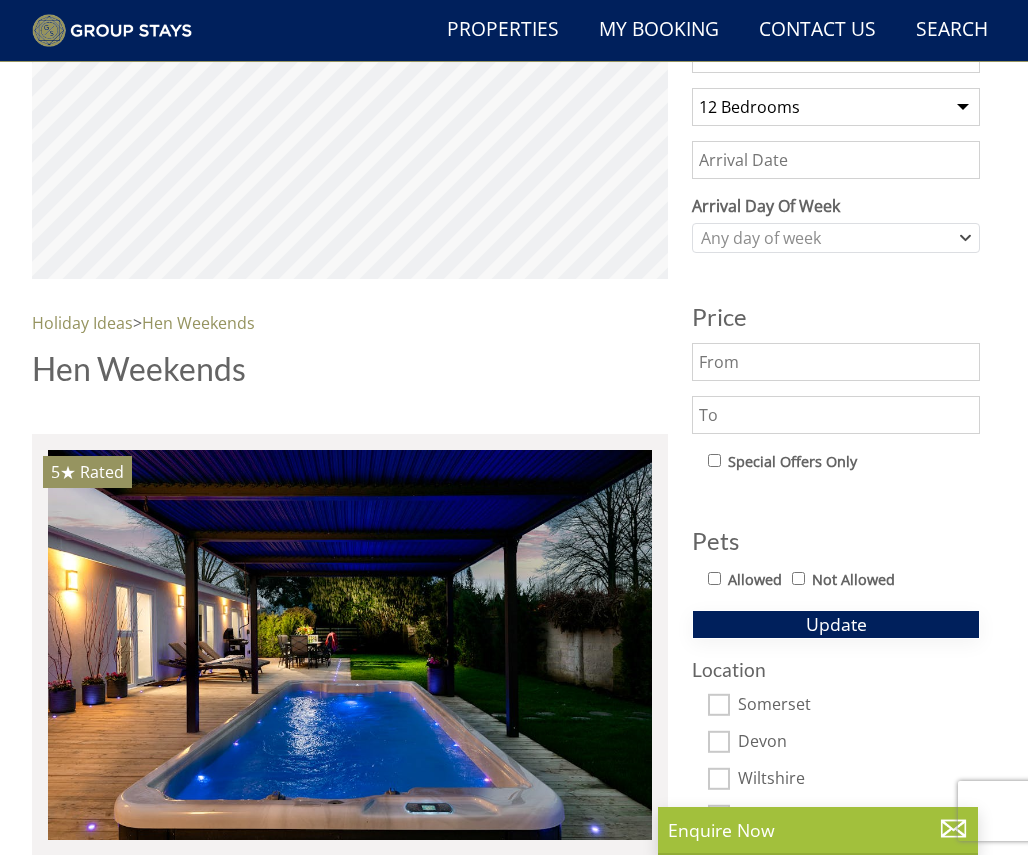 click on "Update" at bounding box center [836, 624] 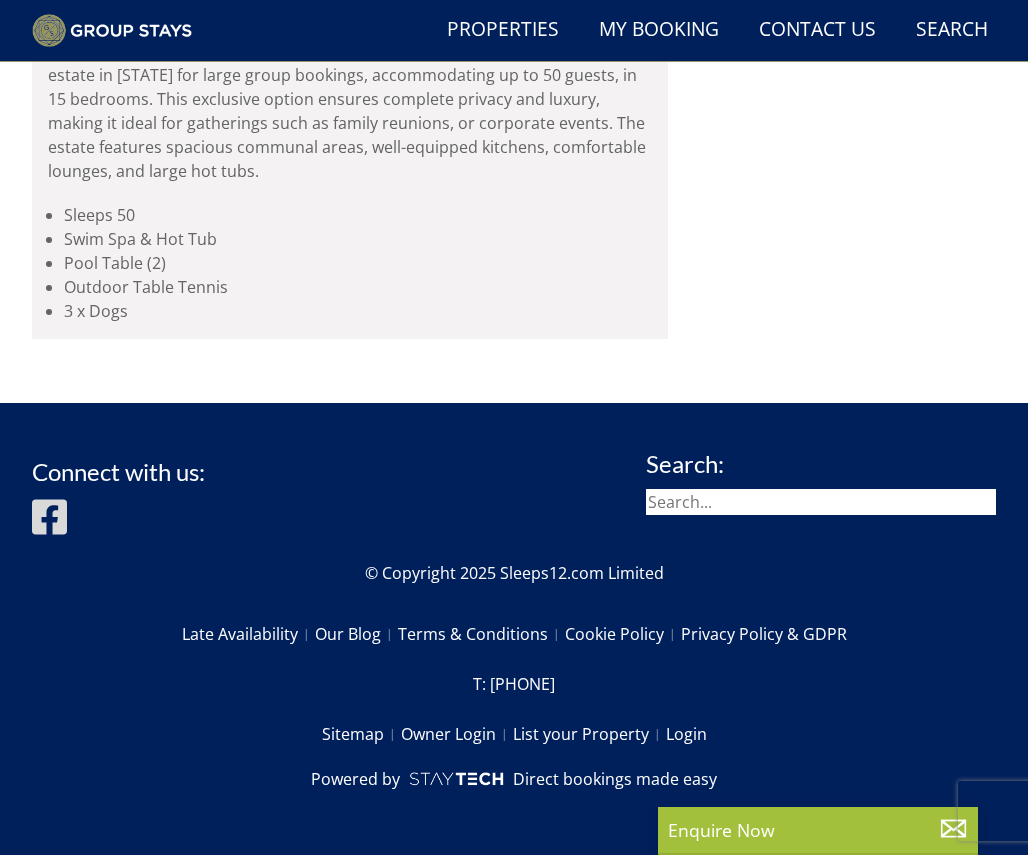 scroll, scrollTop: 2829, scrollLeft: 0, axis: vertical 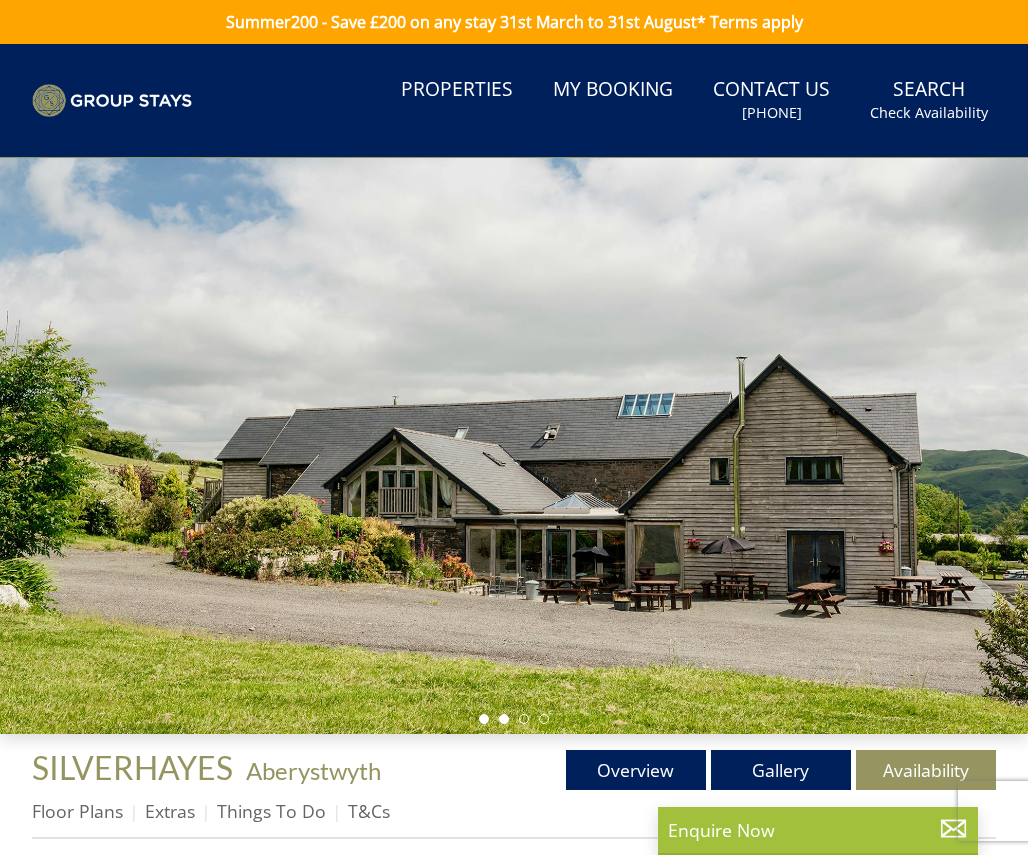 click at bounding box center [504, 719] 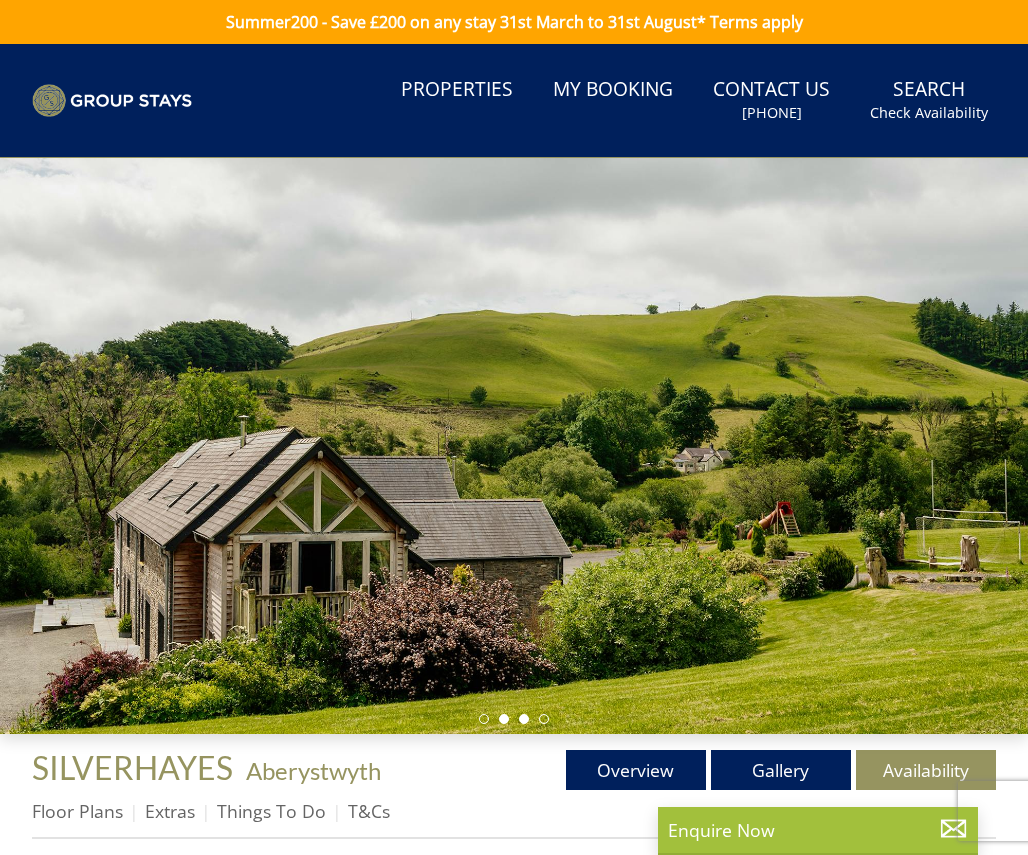 click at bounding box center (524, 719) 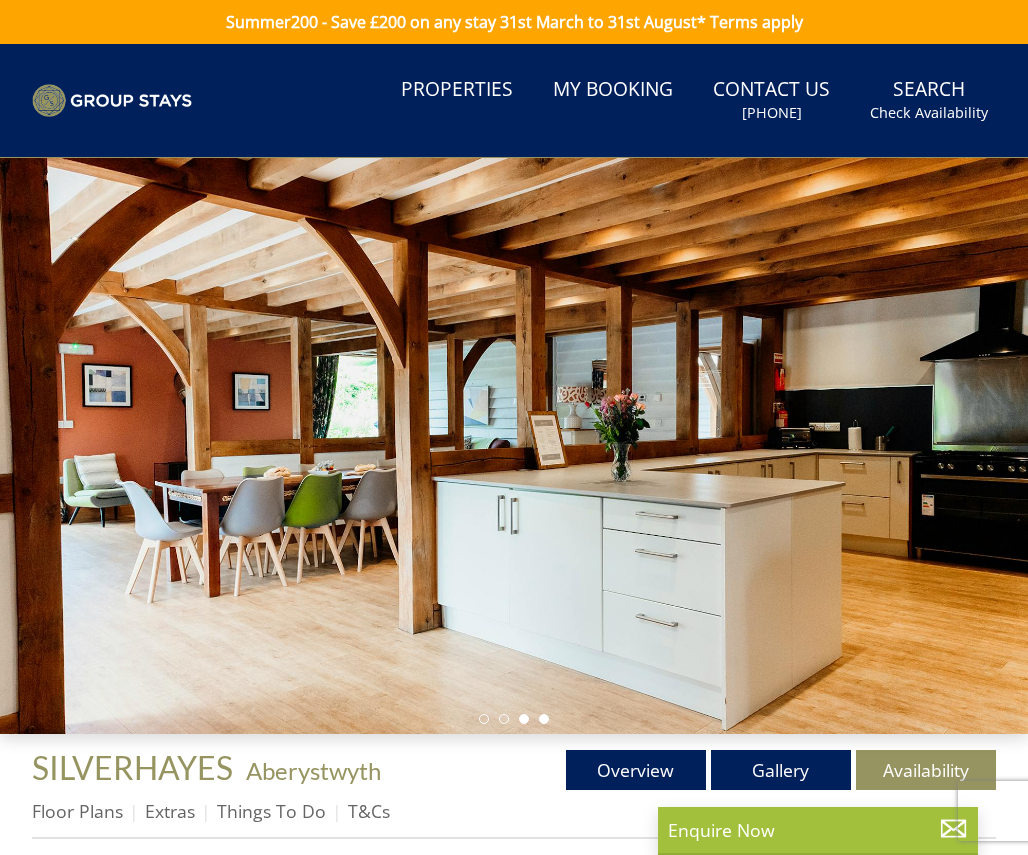 click at bounding box center [544, 719] 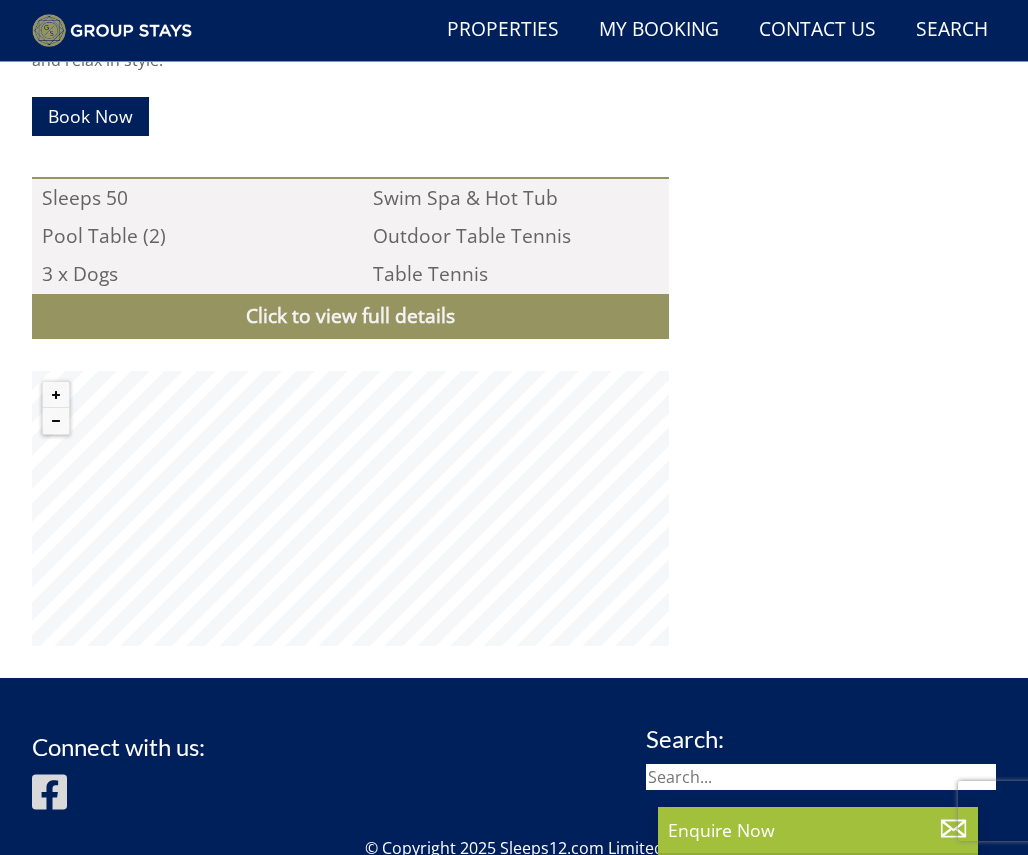 scroll, scrollTop: 1465, scrollLeft: 0, axis: vertical 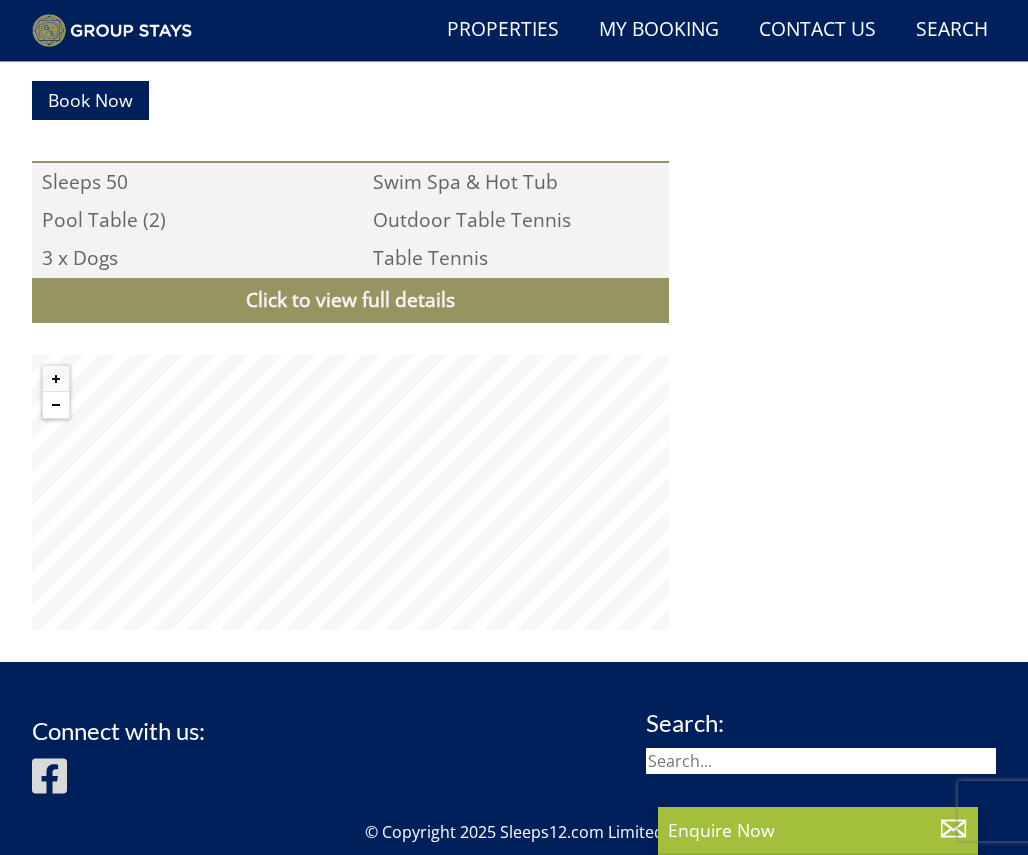 click at bounding box center (56, 405) 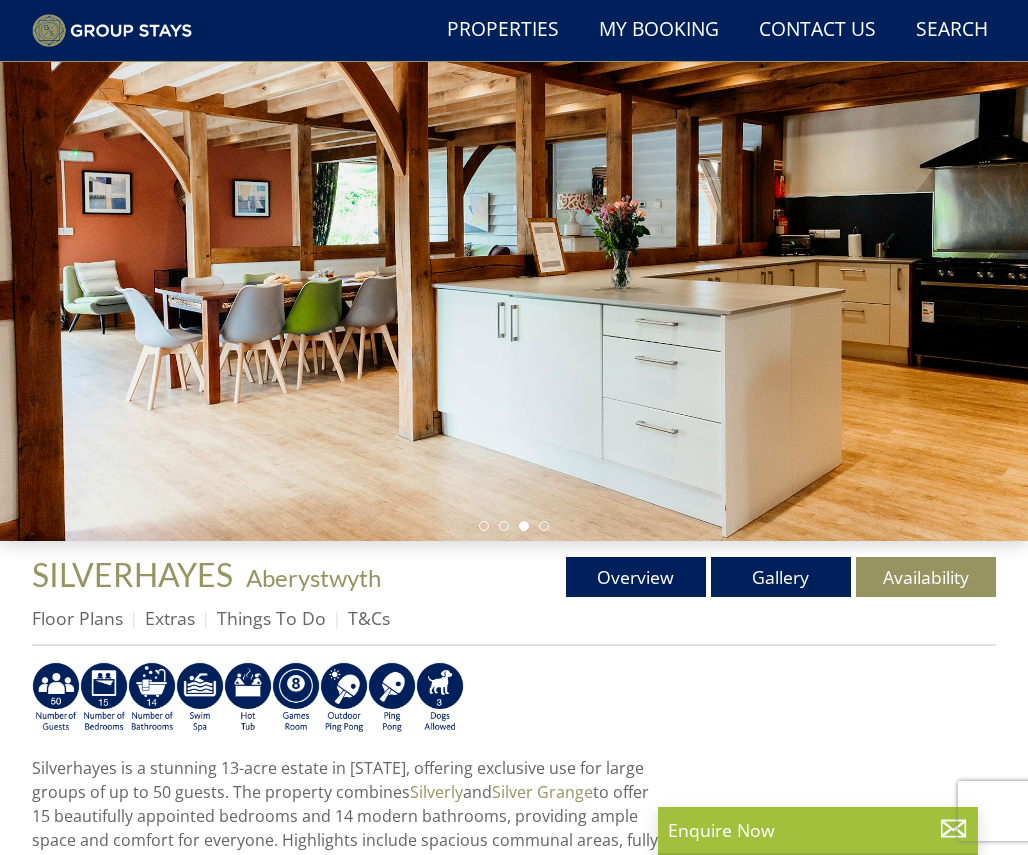 scroll, scrollTop: 113, scrollLeft: 0, axis: vertical 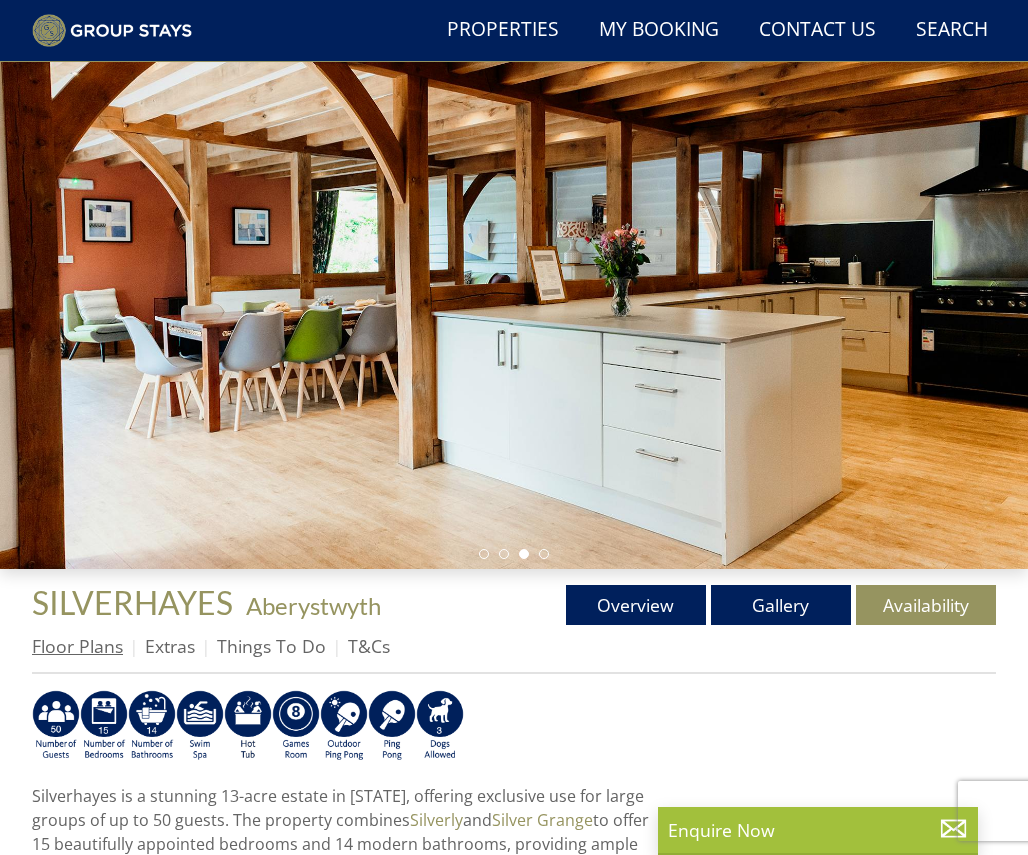 click on "Floor Plans" at bounding box center [77, 646] 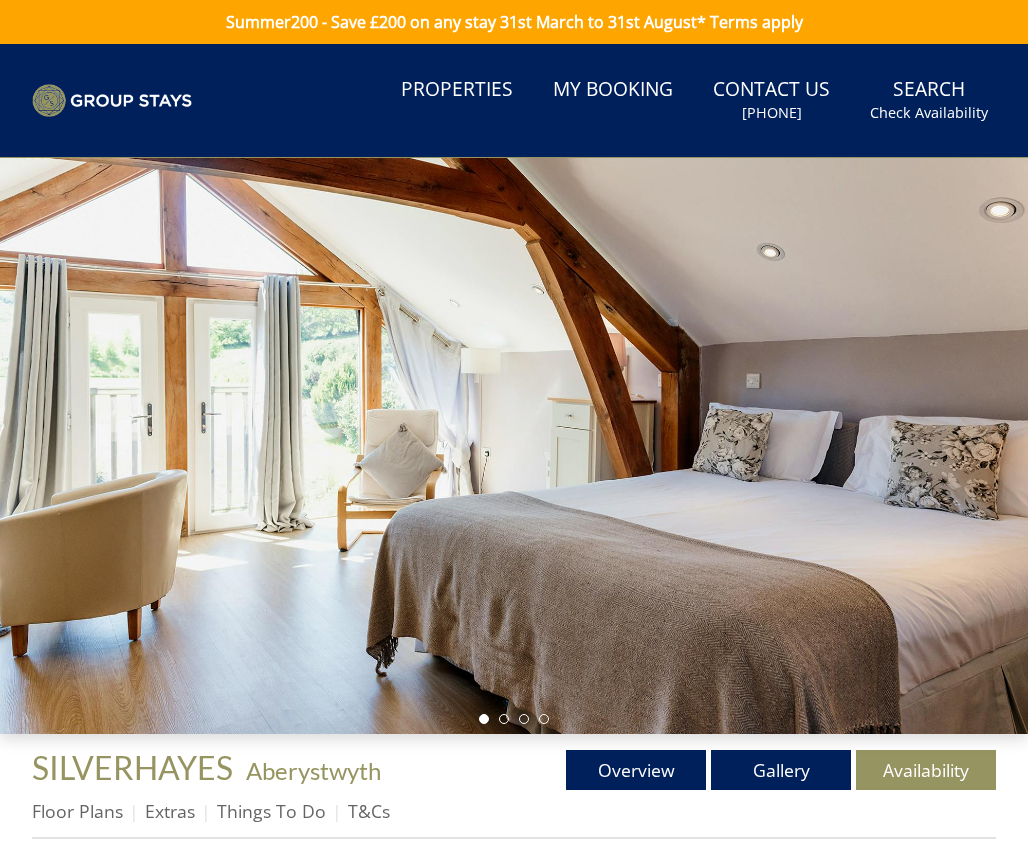 scroll, scrollTop: 0, scrollLeft: 0, axis: both 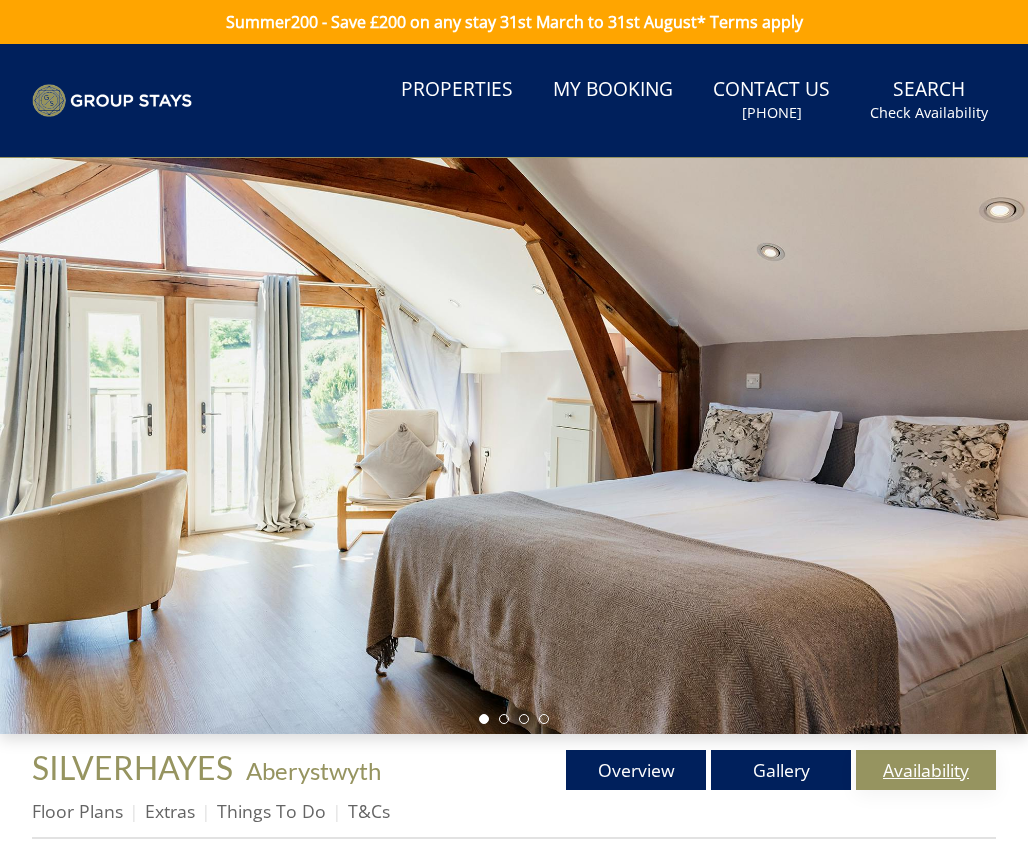 click on "Availability" at bounding box center [926, 770] 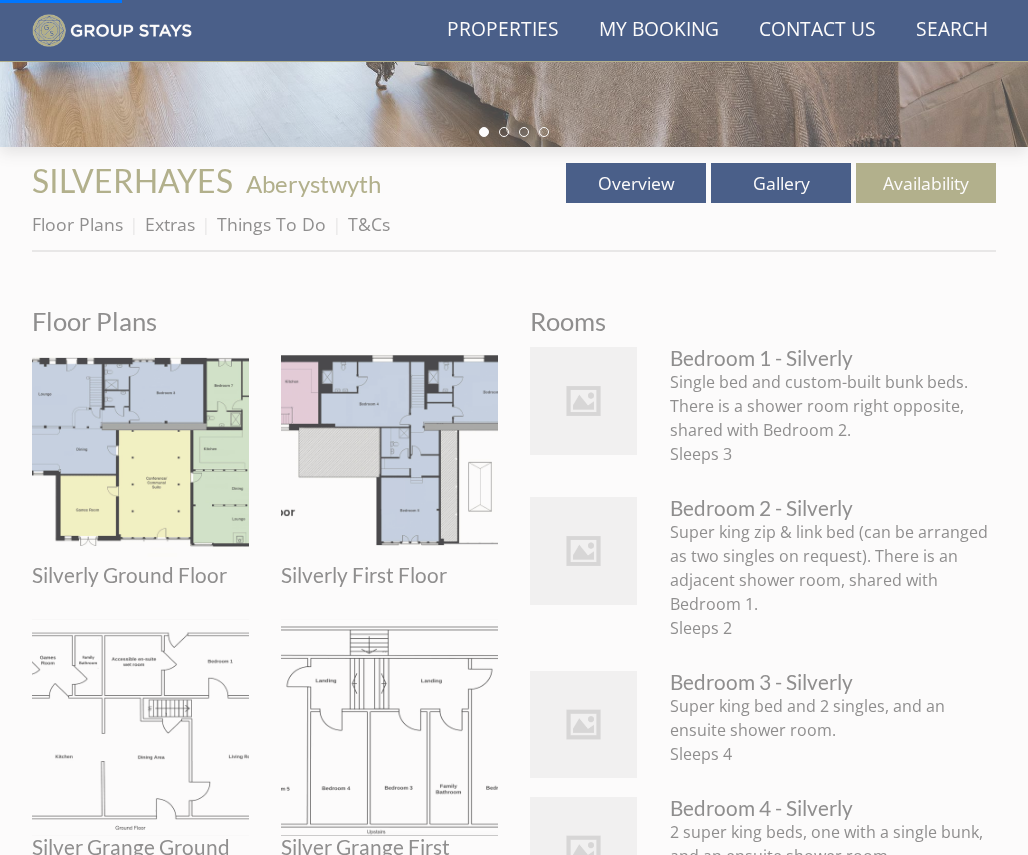 scroll, scrollTop: 551, scrollLeft: 0, axis: vertical 